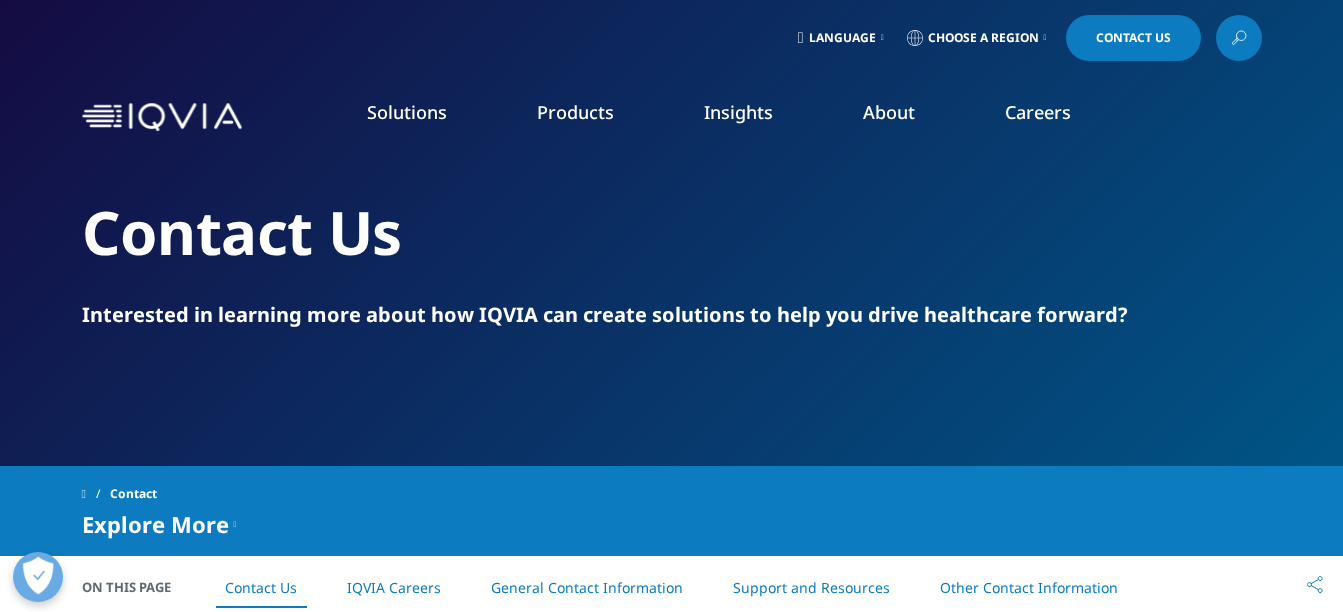 scroll, scrollTop: 600, scrollLeft: 0, axis: vertical 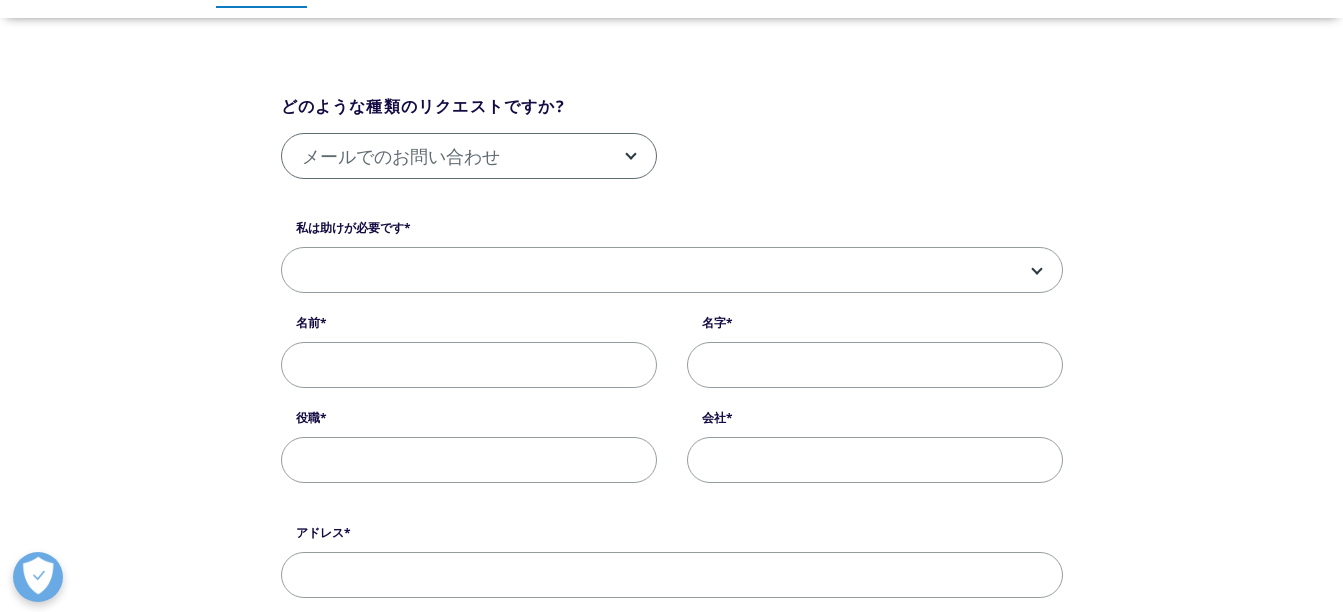 click on "メールでのお問い合わせ" at bounding box center (469, 157) 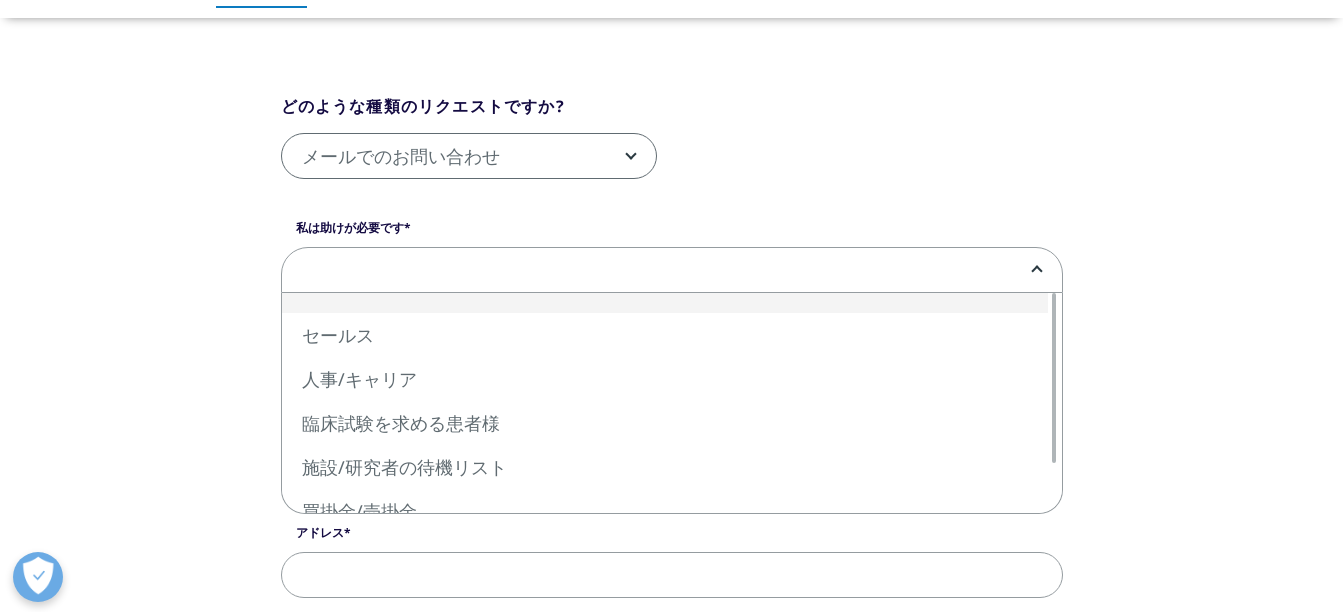 click at bounding box center (672, 271) 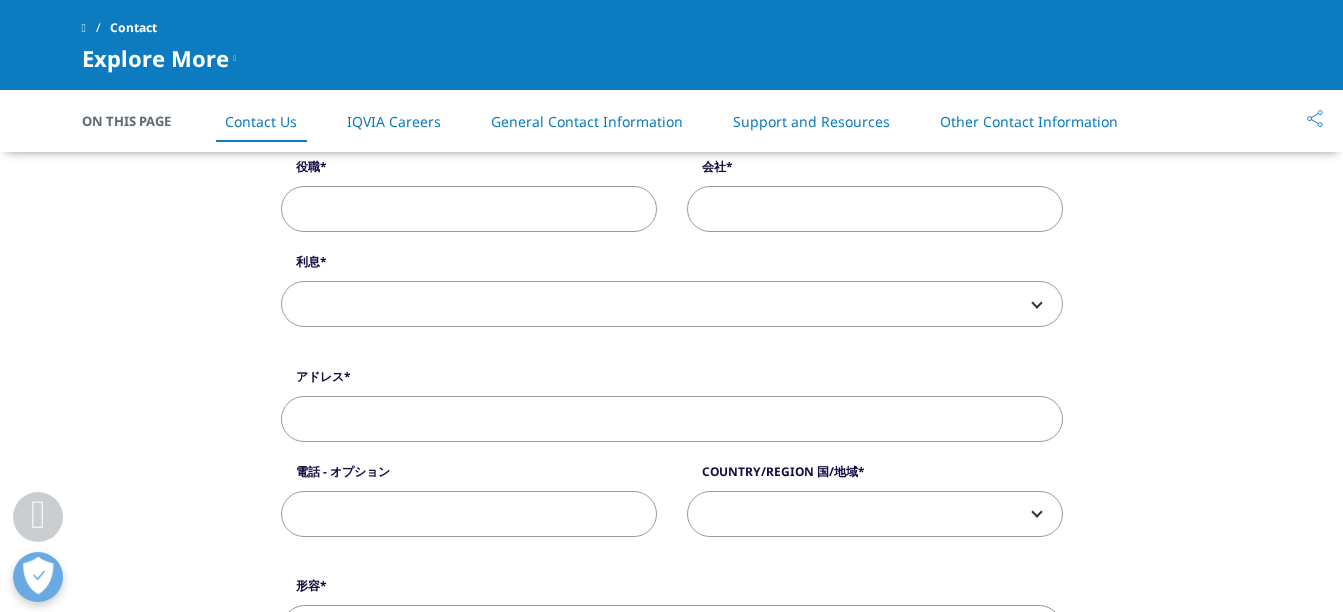 scroll, scrollTop: 700, scrollLeft: 0, axis: vertical 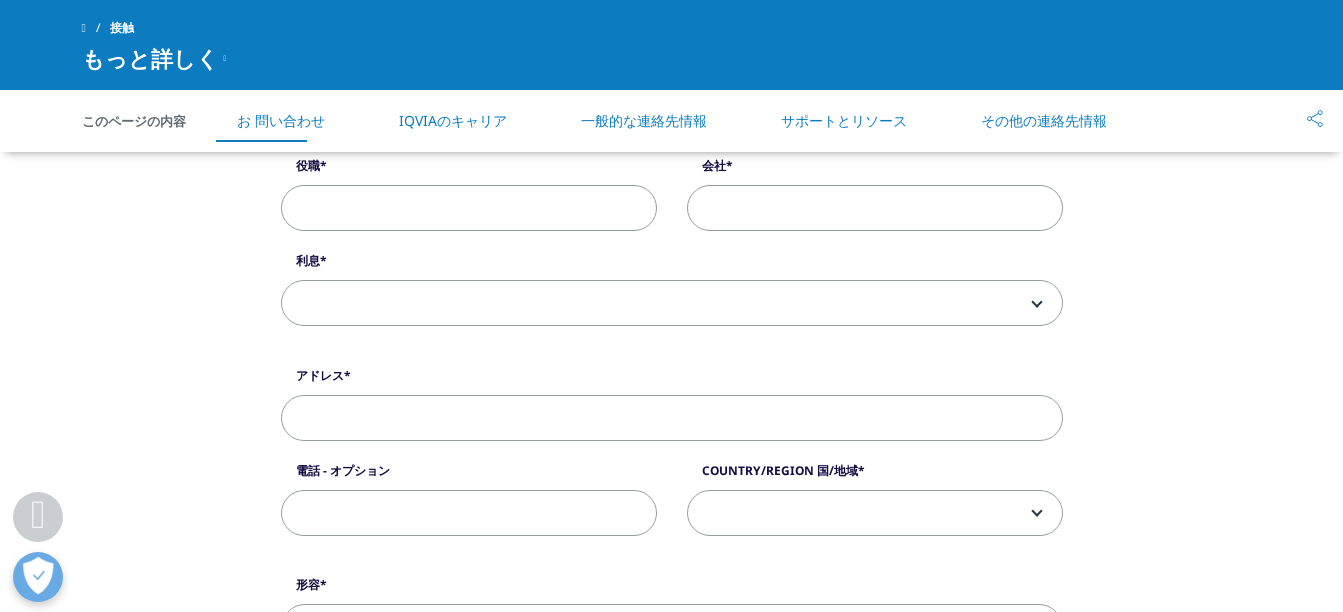 click on "役職" at bounding box center [469, 208] 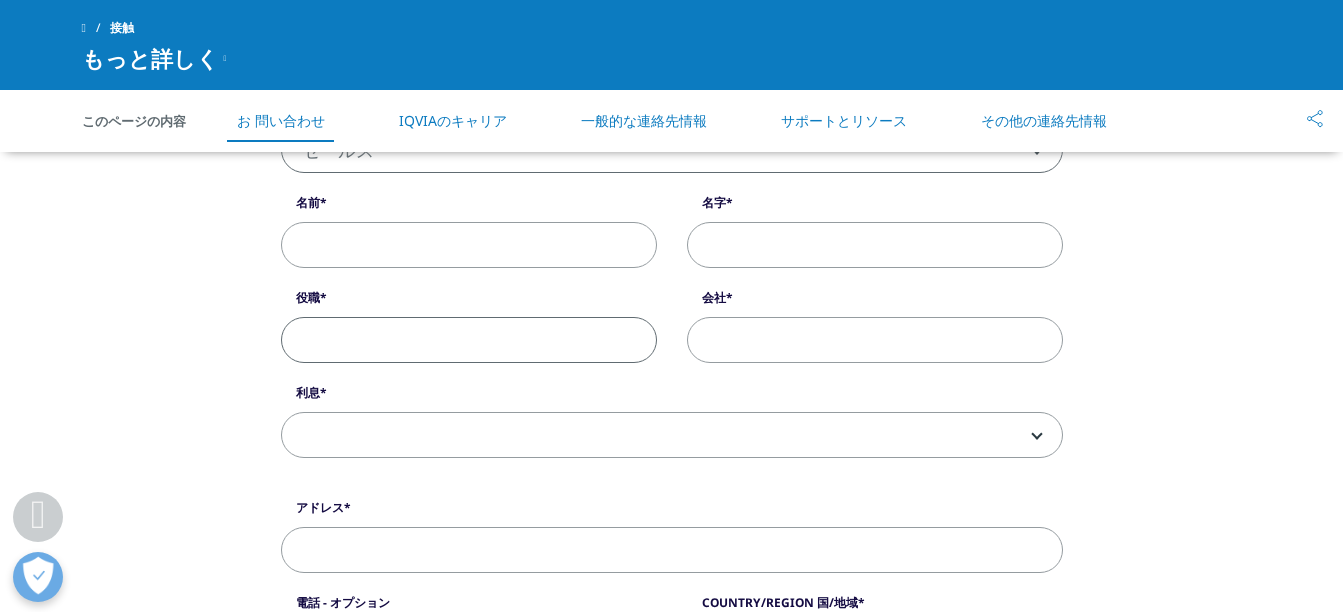 scroll, scrollTop: 500, scrollLeft: 0, axis: vertical 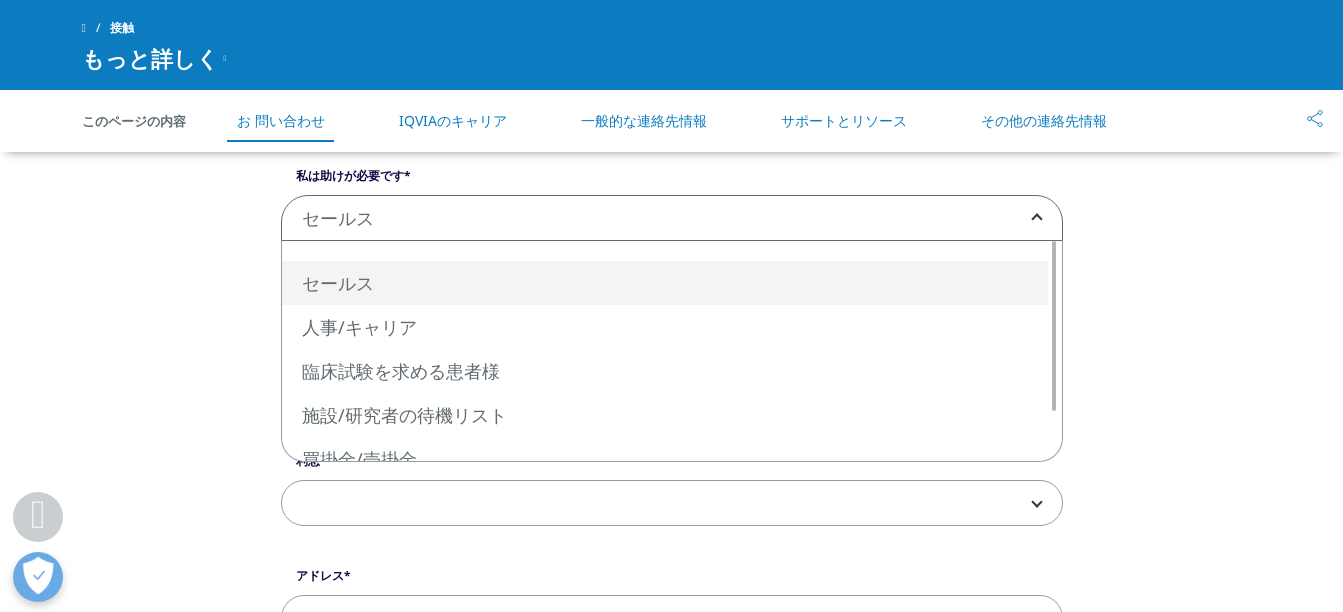 click on "セールス" at bounding box center [672, 219] 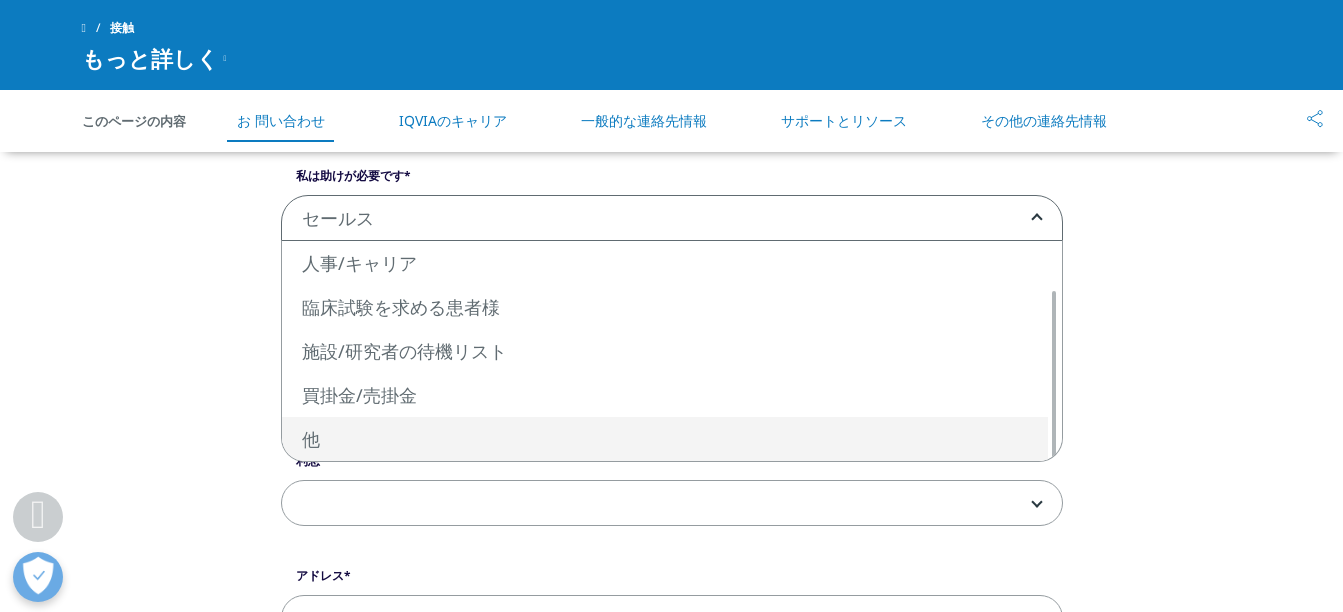 select on "Other" 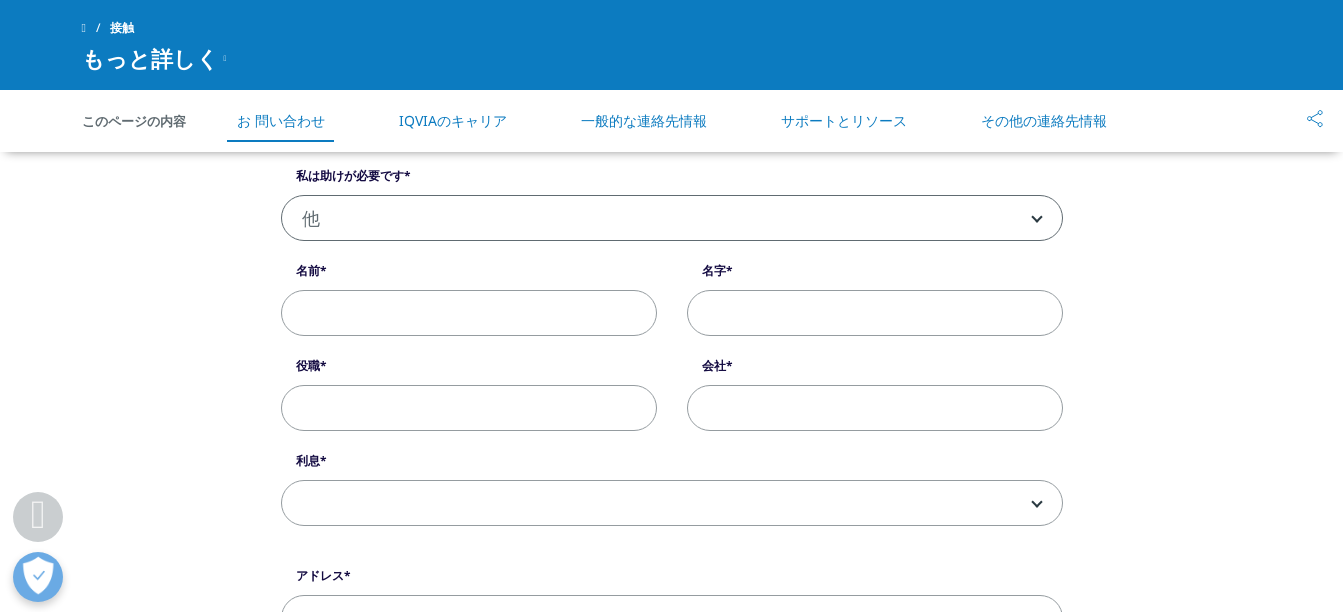 click on "名前" at bounding box center (469, 313) 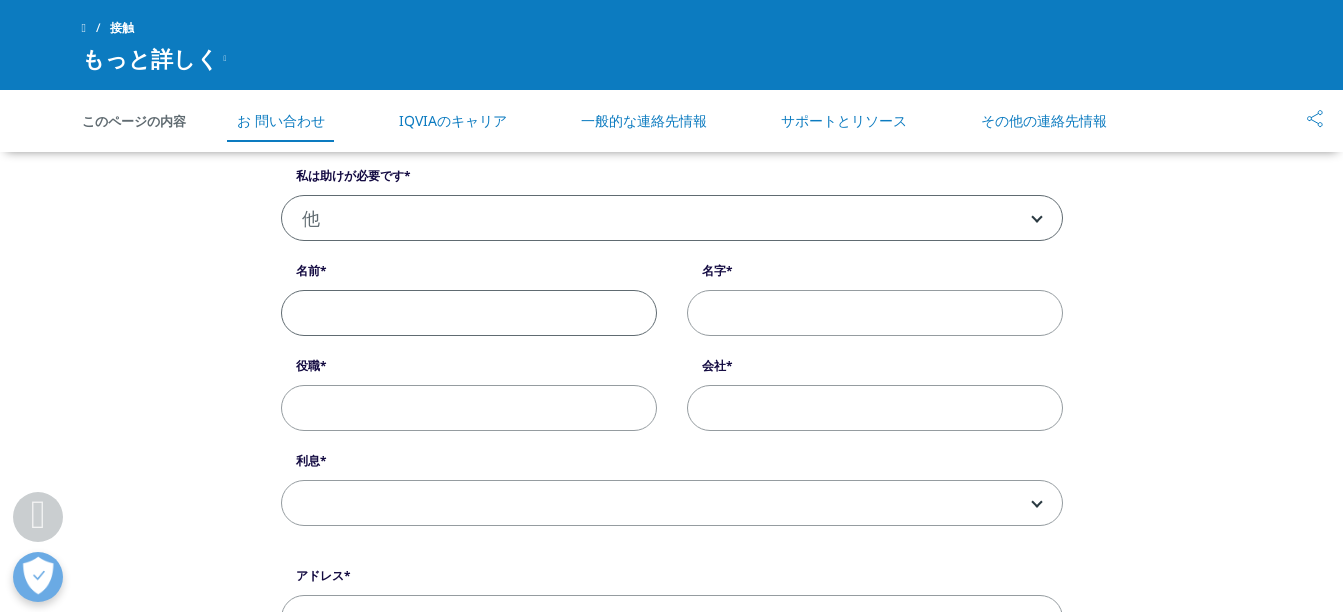 type on "[PERSON_NAME]" 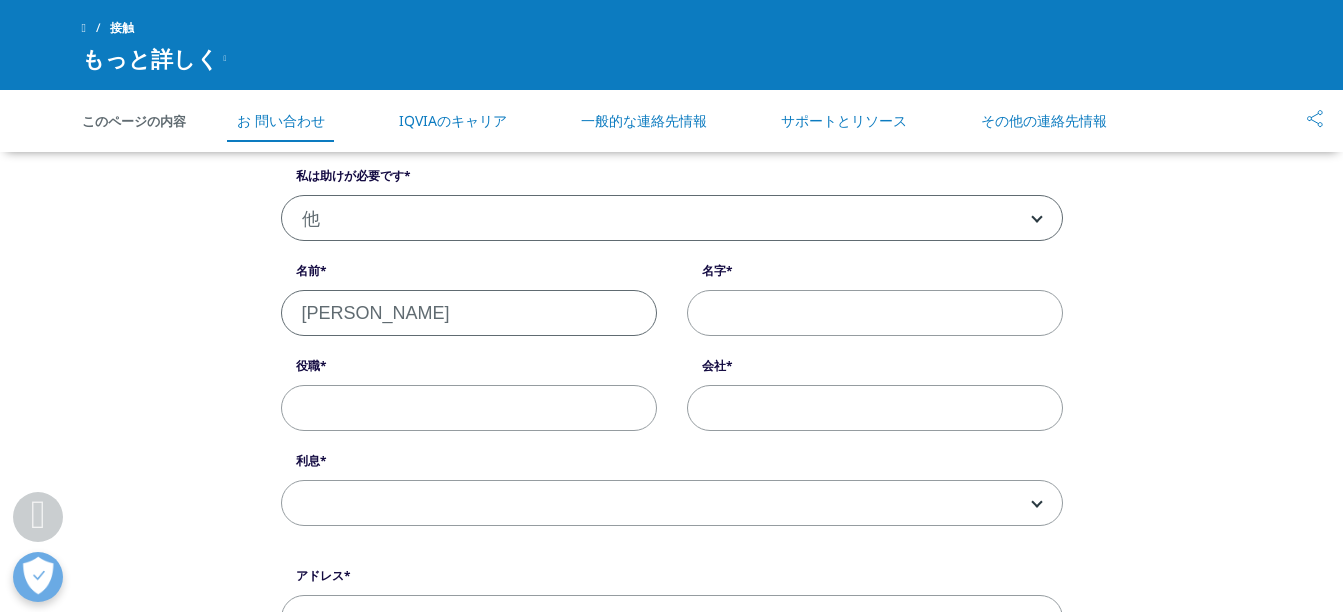 type on "[PERSON_NAME]" 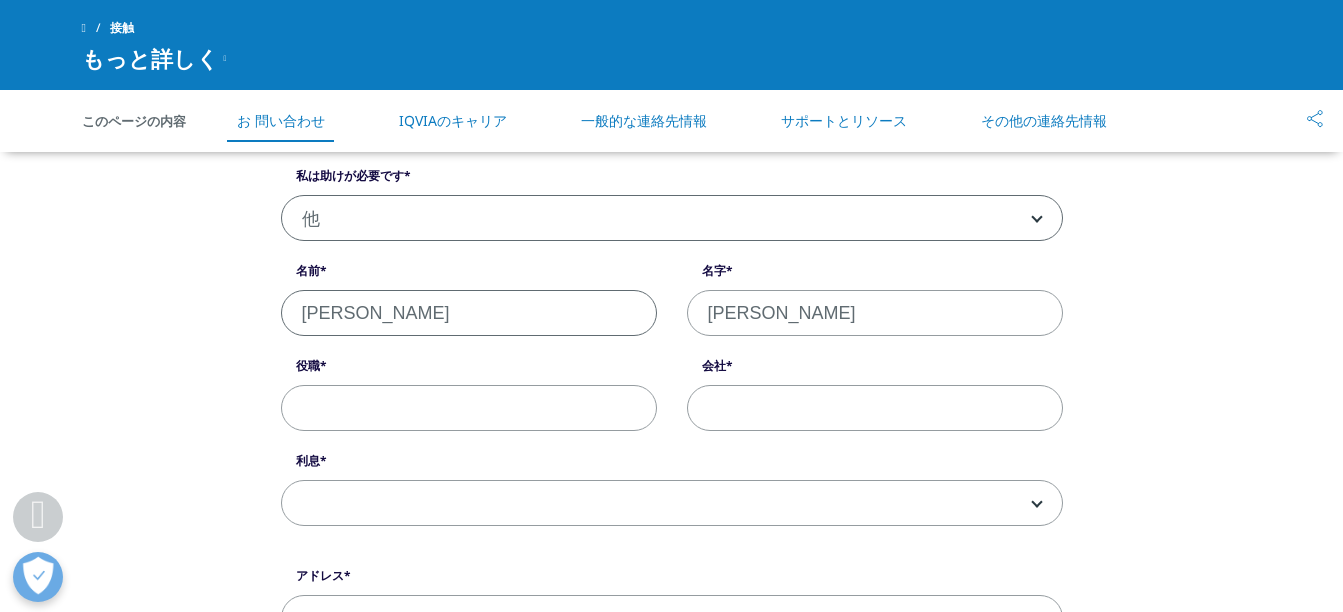 type on "CHOUBA GLOBAL事務局" 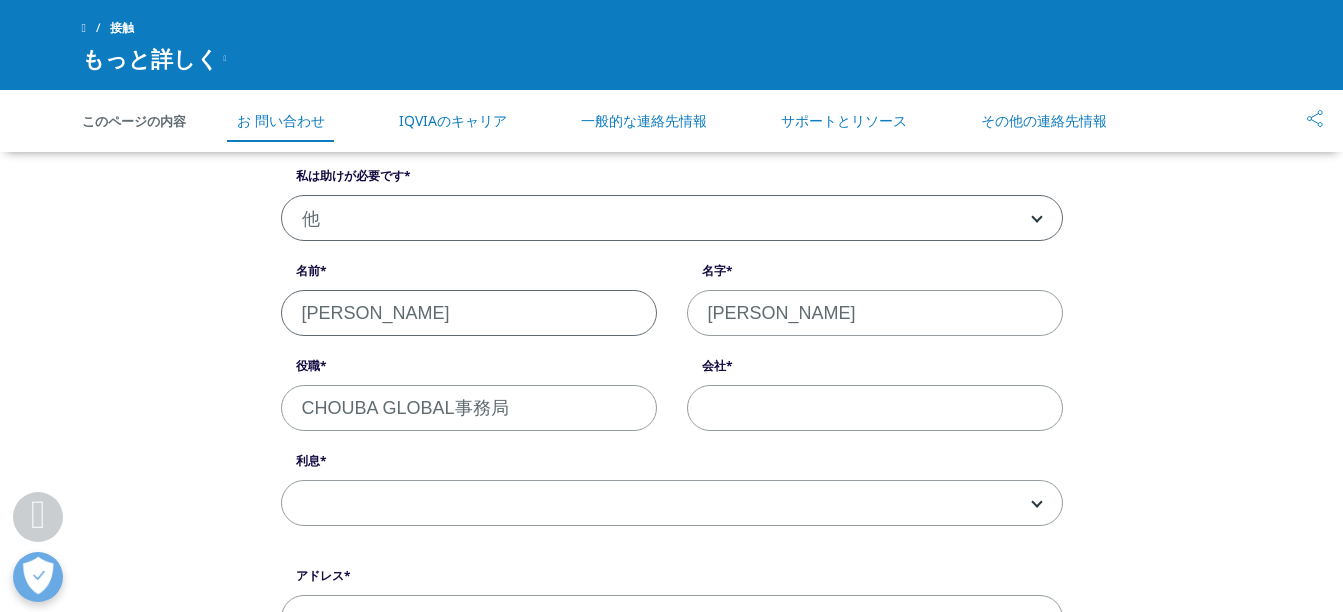 type on "株式会社モアコネクツ" 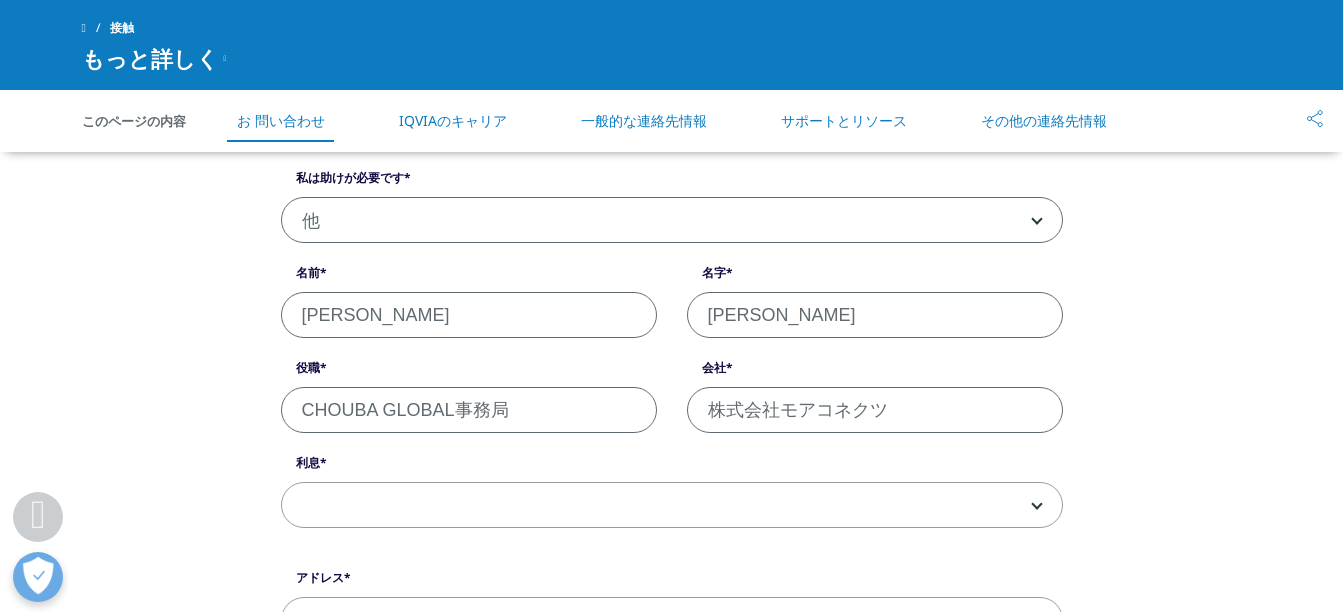 scroll, scrollTop: 497, scrollLeft: 0, axis: vertical 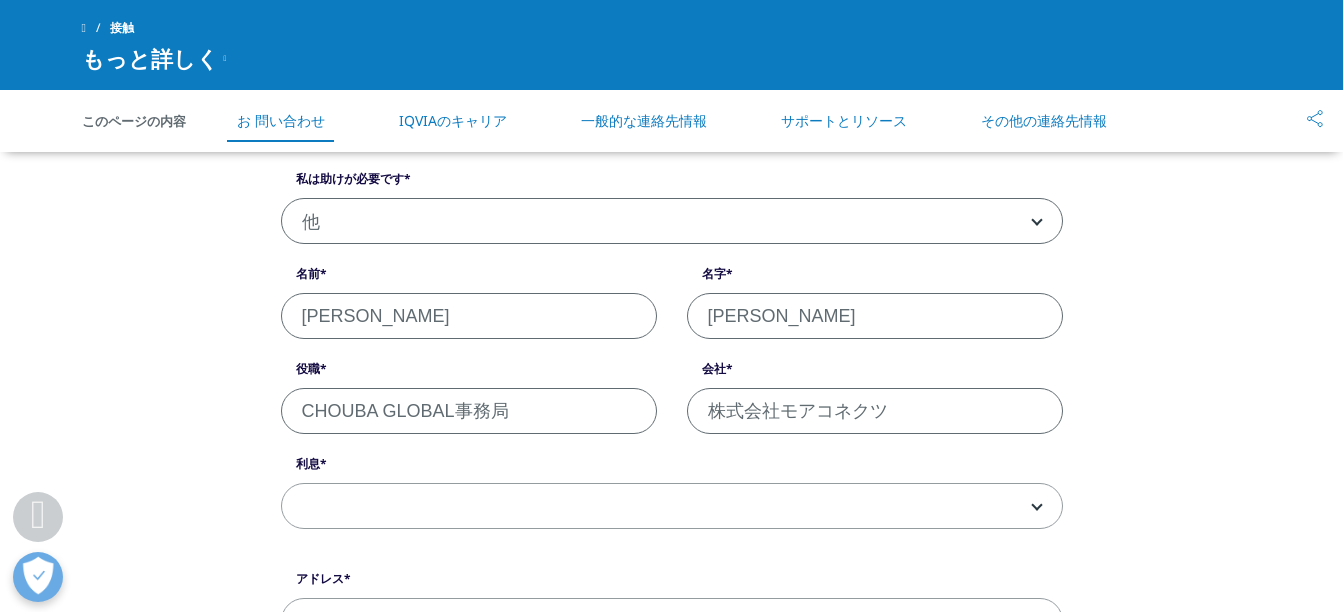 drag, startPoint x: 334, startPoint y: 318, endPoint x: 399, endPoint y: 318, distance: 65 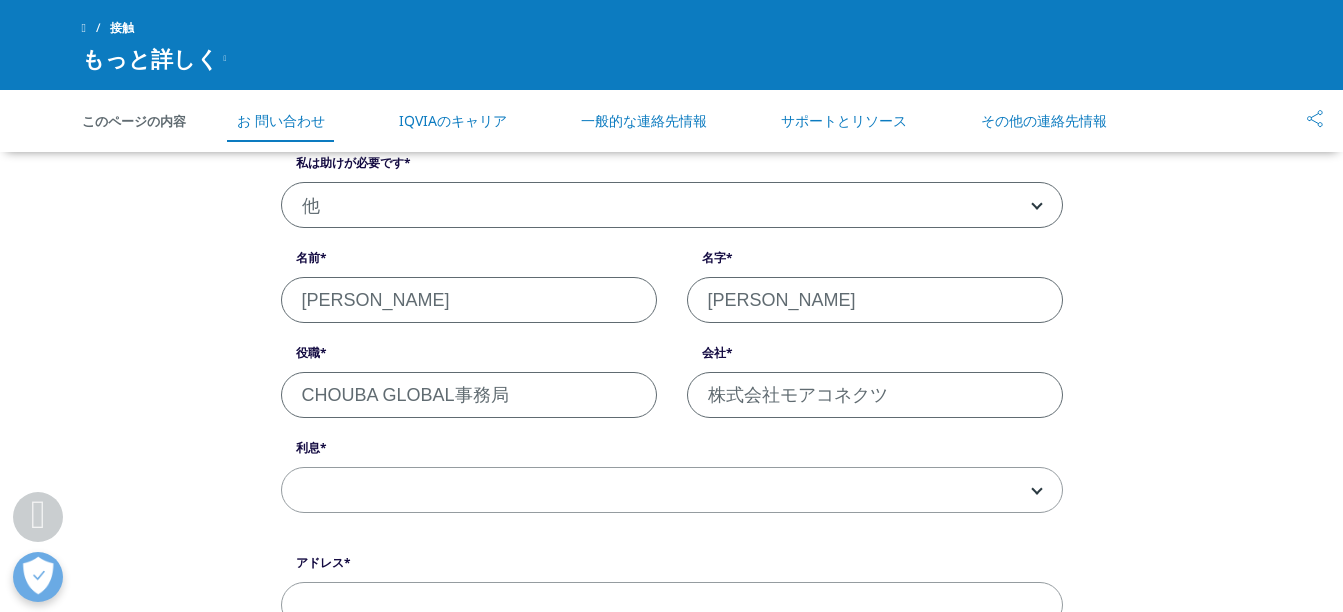 scroll, scrollTop: 507, scrollLeft: 0, axis: vertical 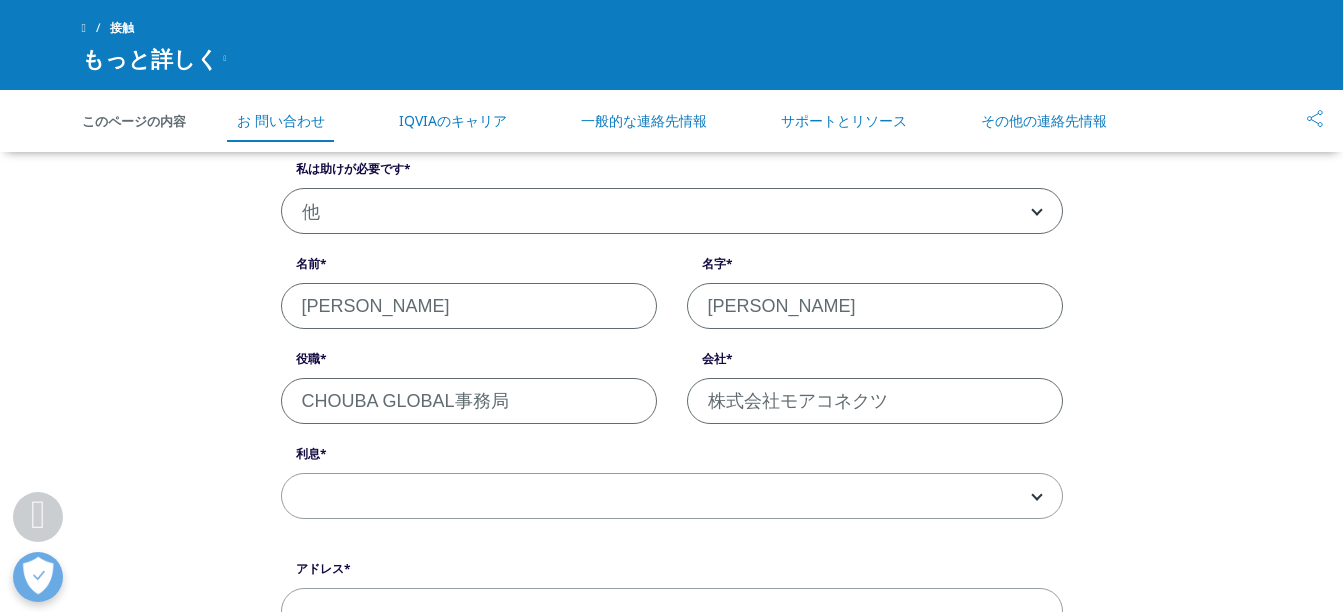 drag, startPoint x: 339, startPoint y: 308, endPoint x: 350, endPoint y: 308, distance: 11 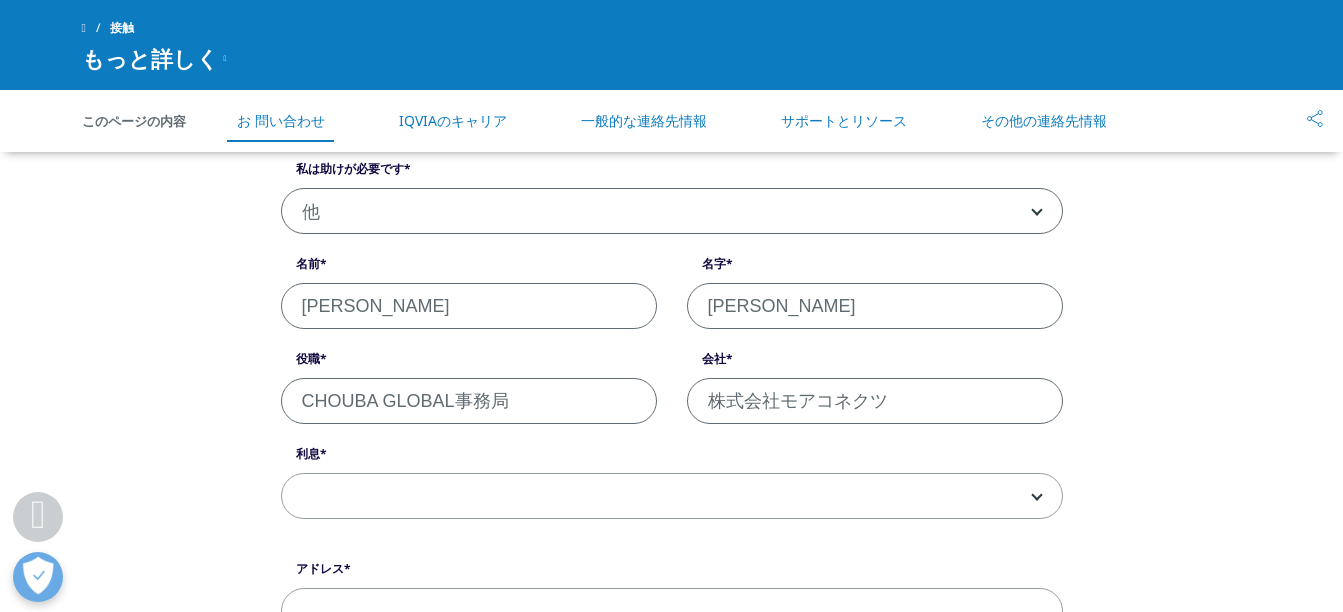 click on "[PERSON_NAME]" at bounding box center (469, 306) 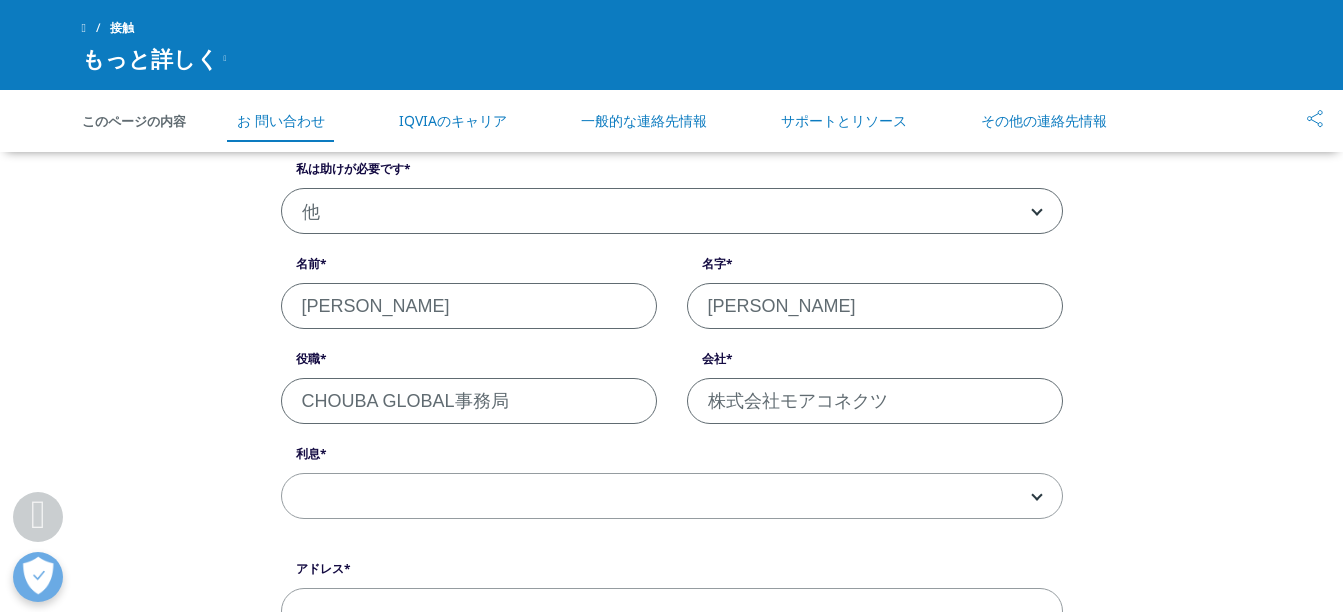 drag, startPoint x: 338, startPoint y: 304, endPoint x: 284, endPoint y: 296, distance: 54.589375 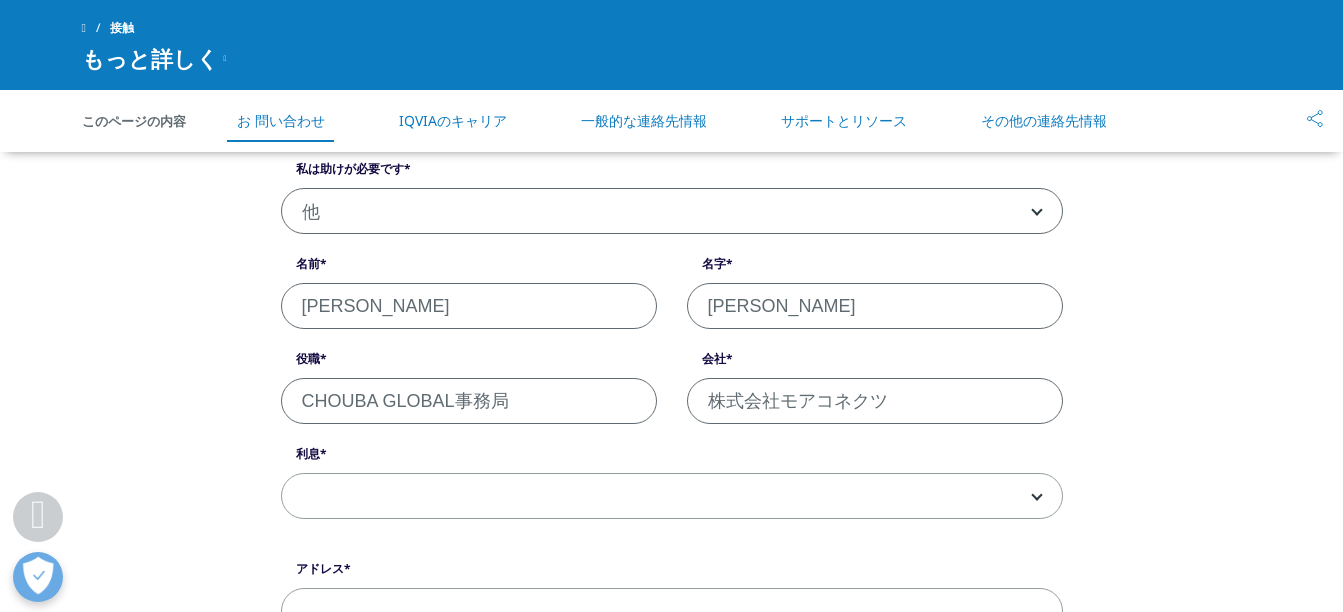 click on "[PERSON_NAME]" at bounding box center [469, 306] 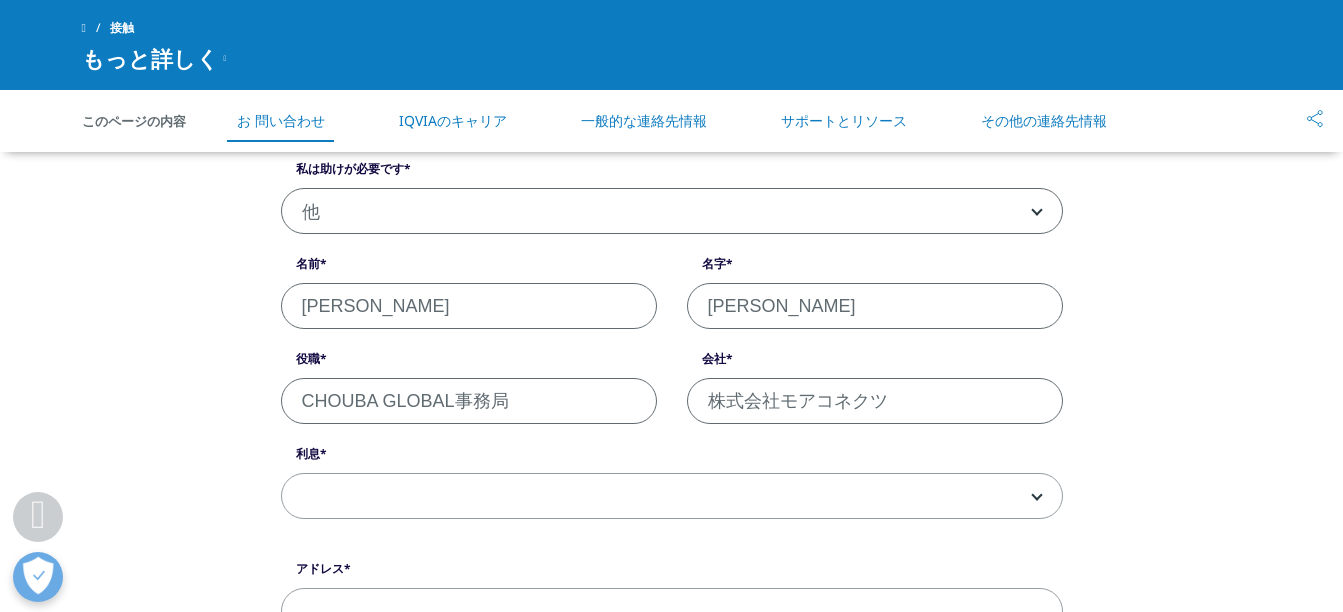 type on "[PERSON_NAME]" 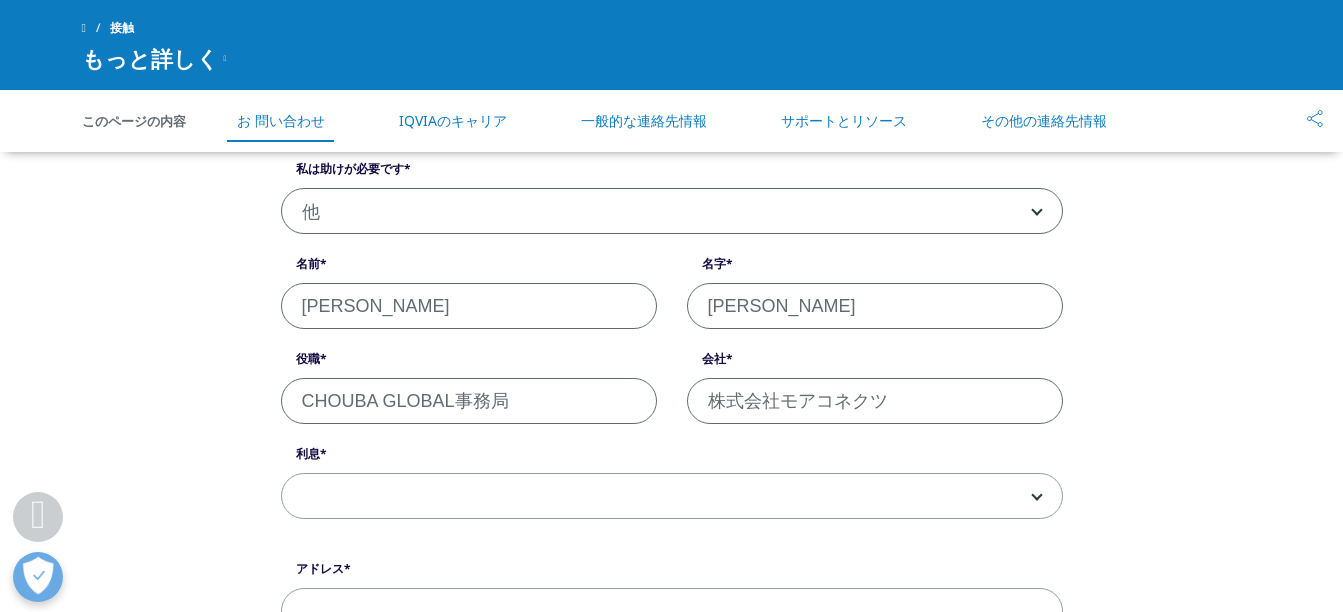 click on "[PERSON_NAME]" at bounding box center [469, 306] 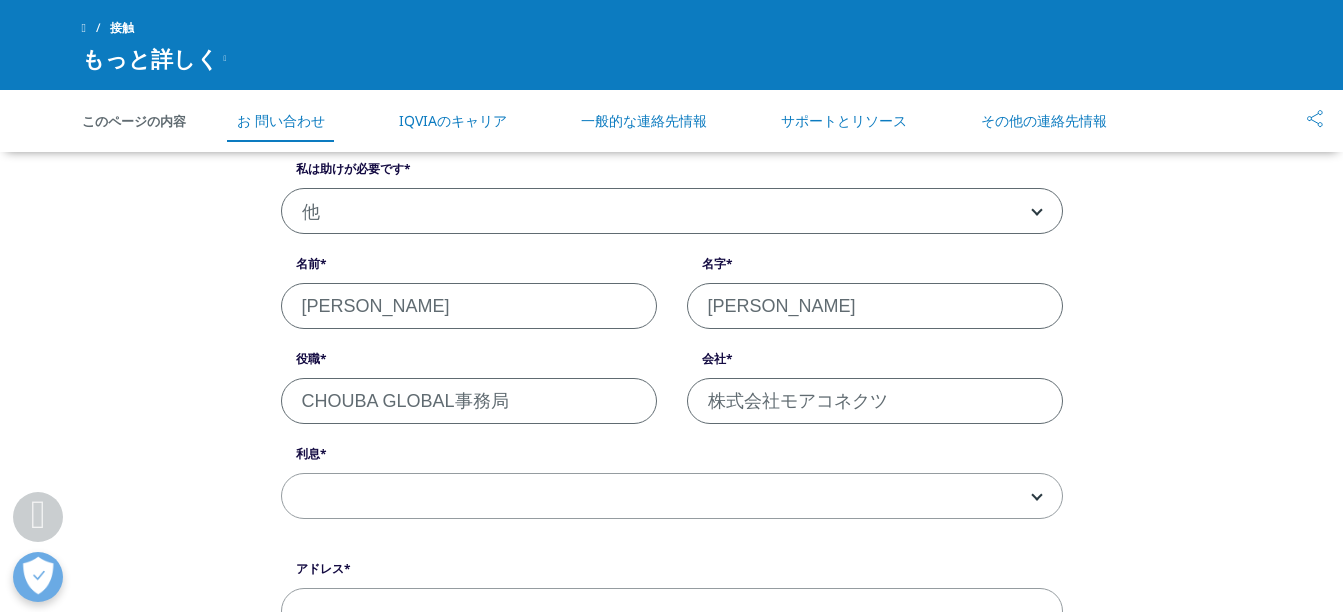 drag, startPoint x: 457, startPoint y: 302, endPoint x: 292, endPoint y: 290, distance: 165.43579 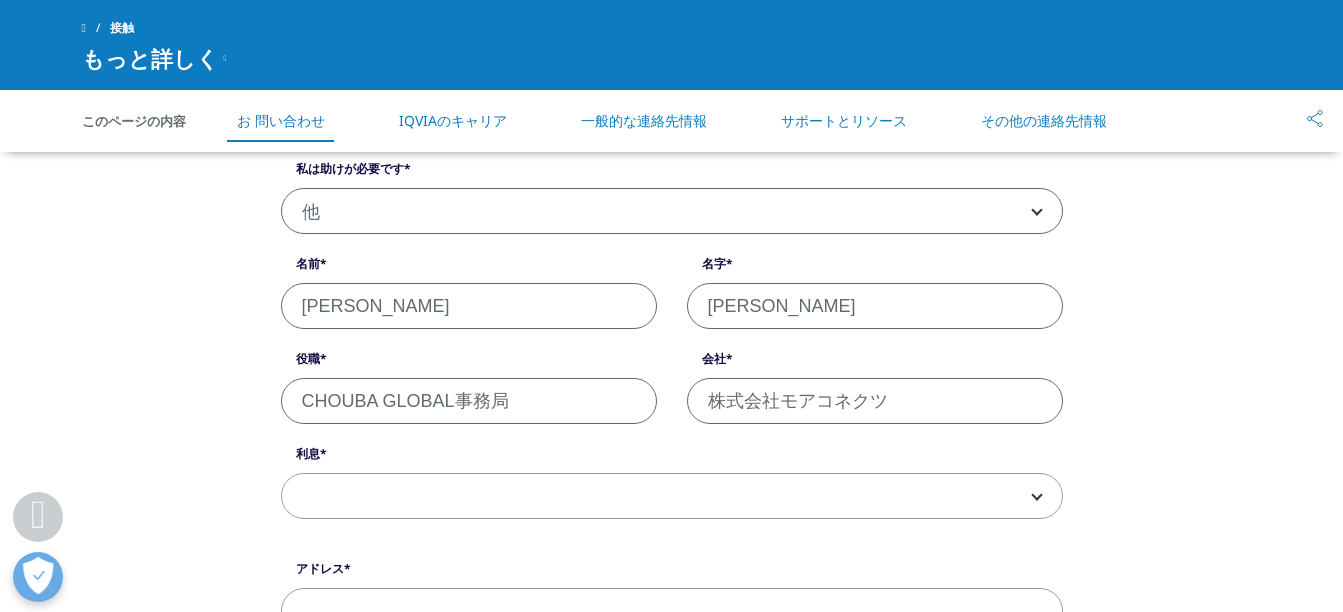 click on "[PERSON_NAME]" at bounding box center [469, 306] 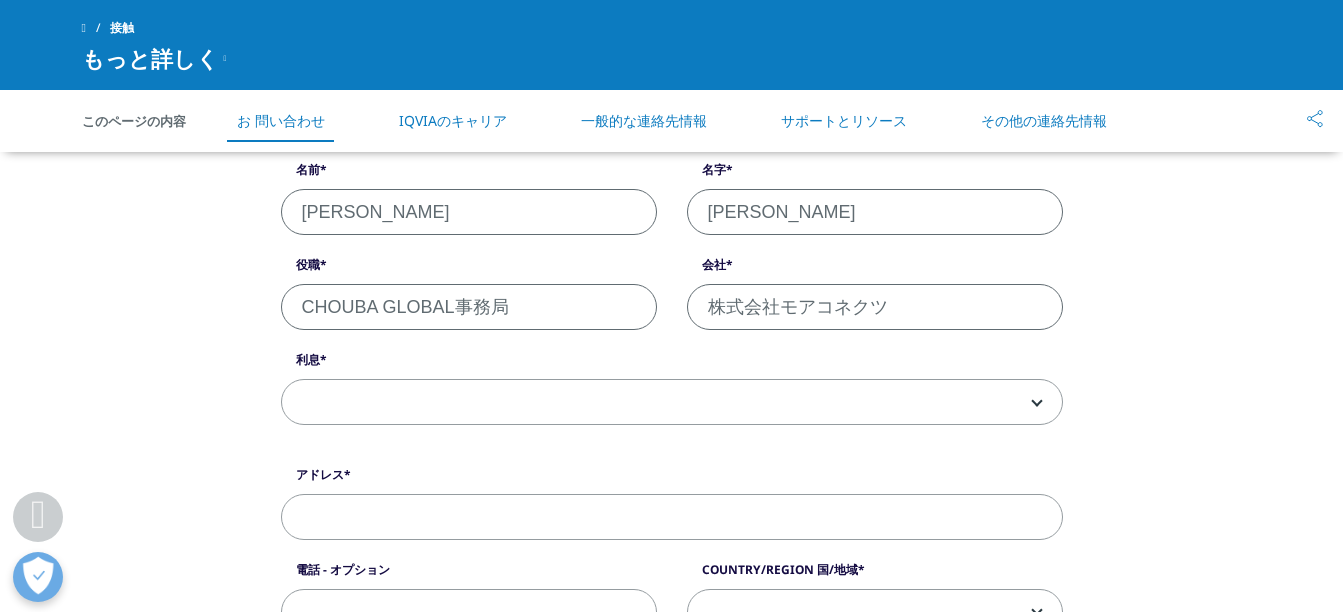 scroll, scrollTop: 507, scrollLeft: 0, axis: vertical 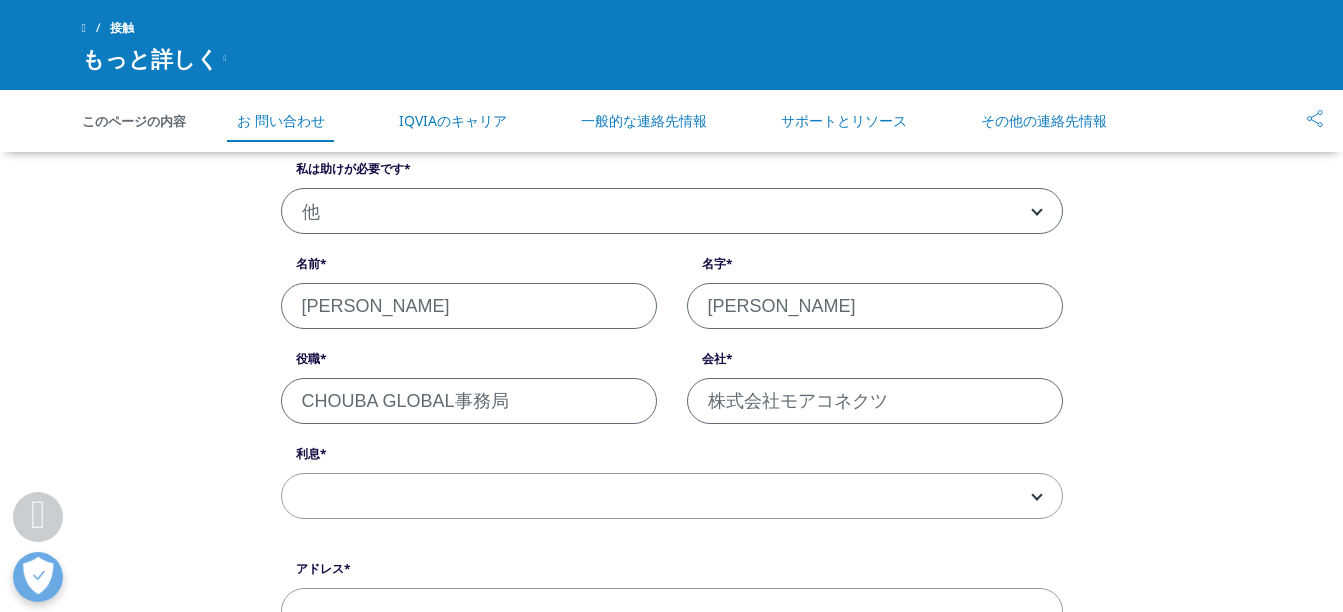 click on "名前
[PERSON_NAME]" at bounding box center (469, 292) 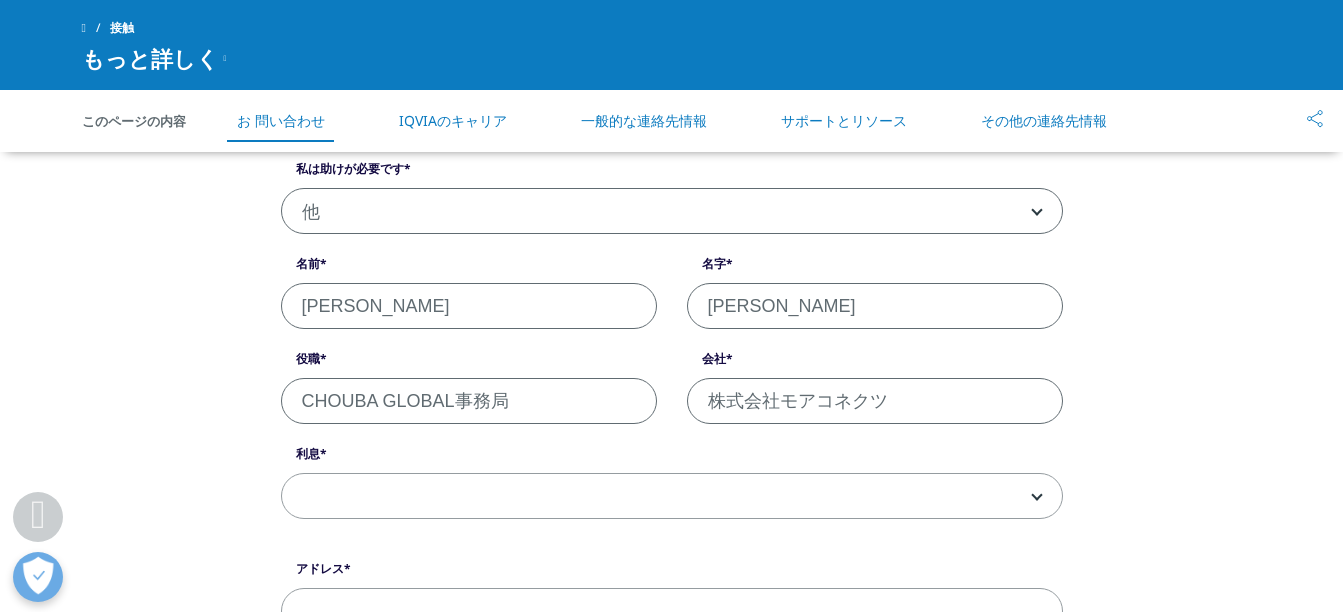 click on "[PERSON_NAME]" at bounding box center (469, 306) 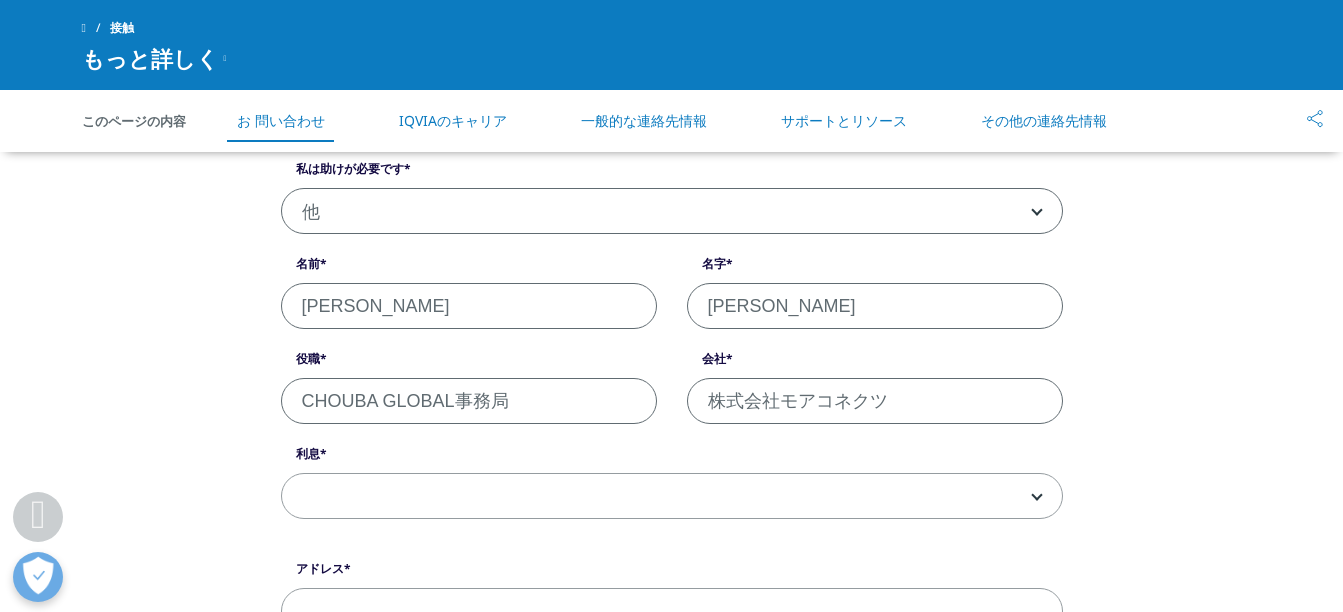click on "[PERSON_NAME]" at bounding box center [469, 306] 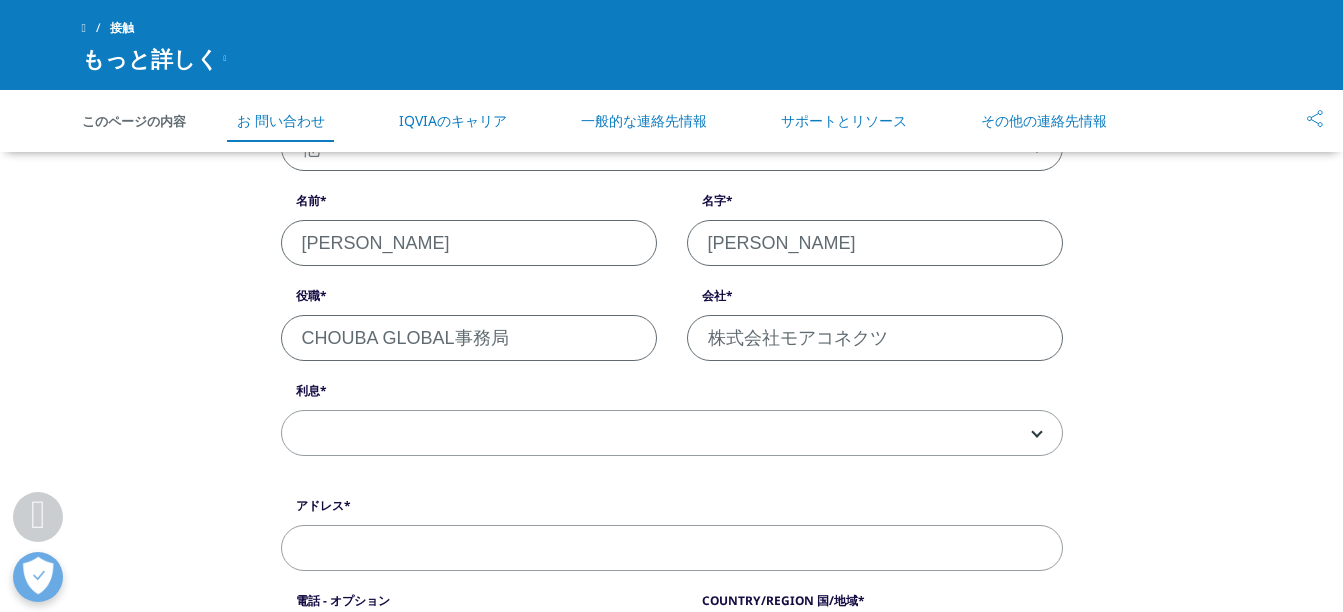 scroll, scrollTop: 707, scrollLeft: 0, axis: vertical 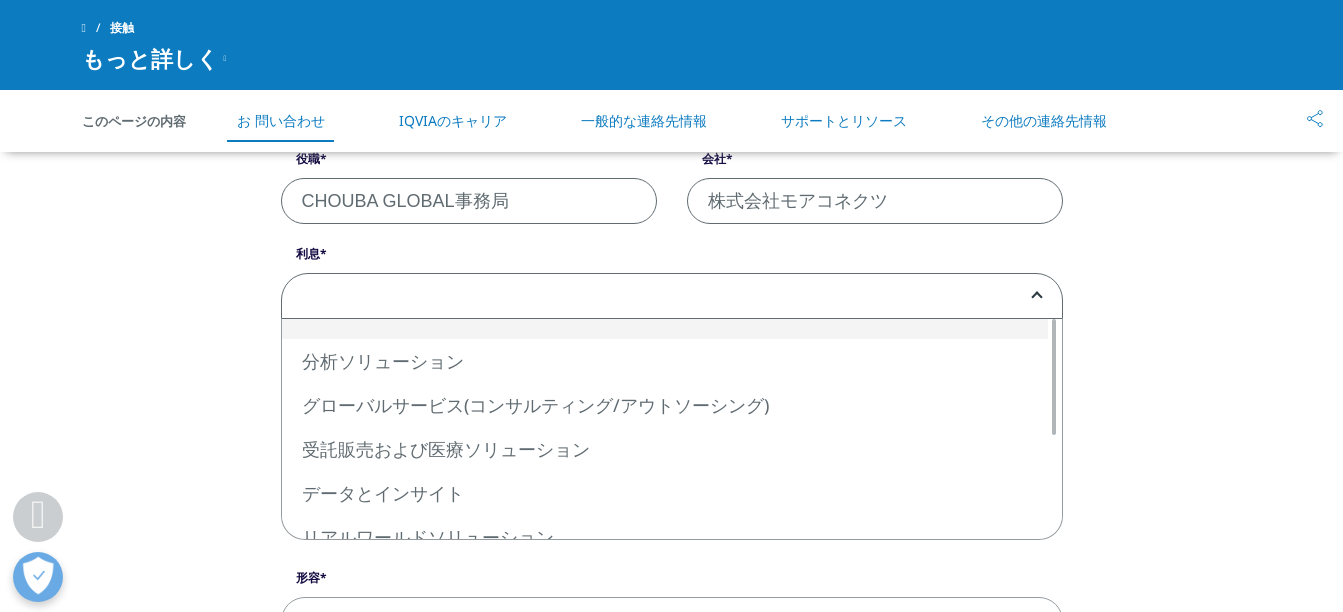 click at bounding box center (672, 297) 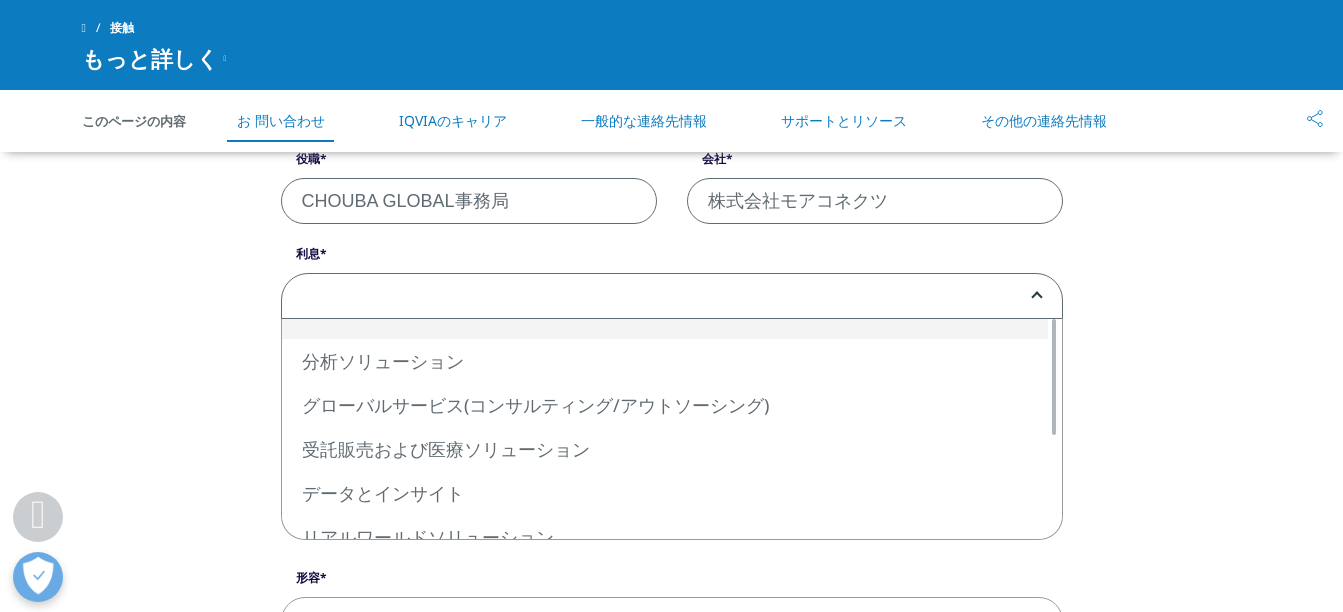 click at bounding box center [672, 297] 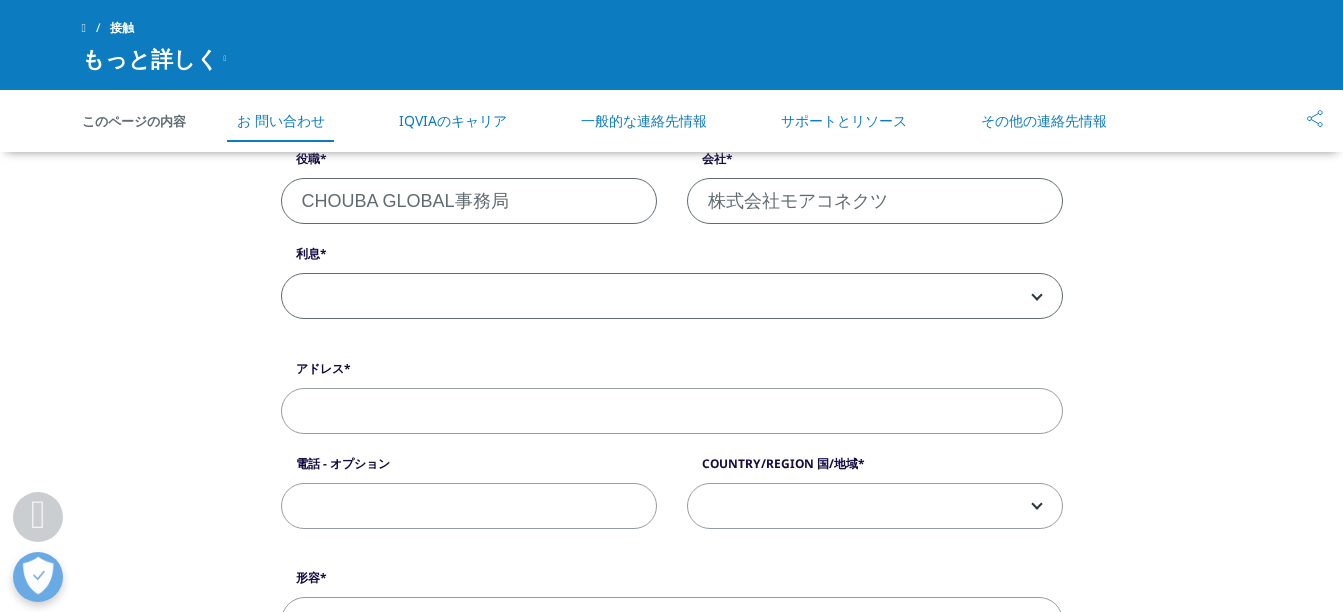 click at bounding box center (672, 297) 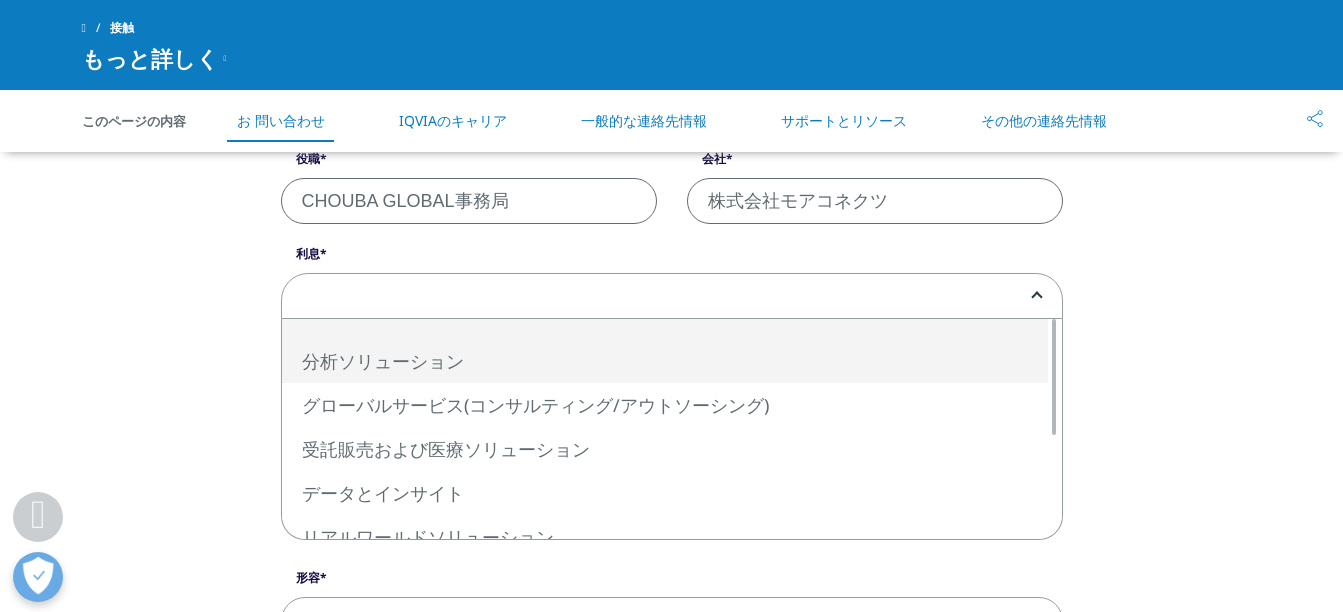 select on "Analytics Solutions" 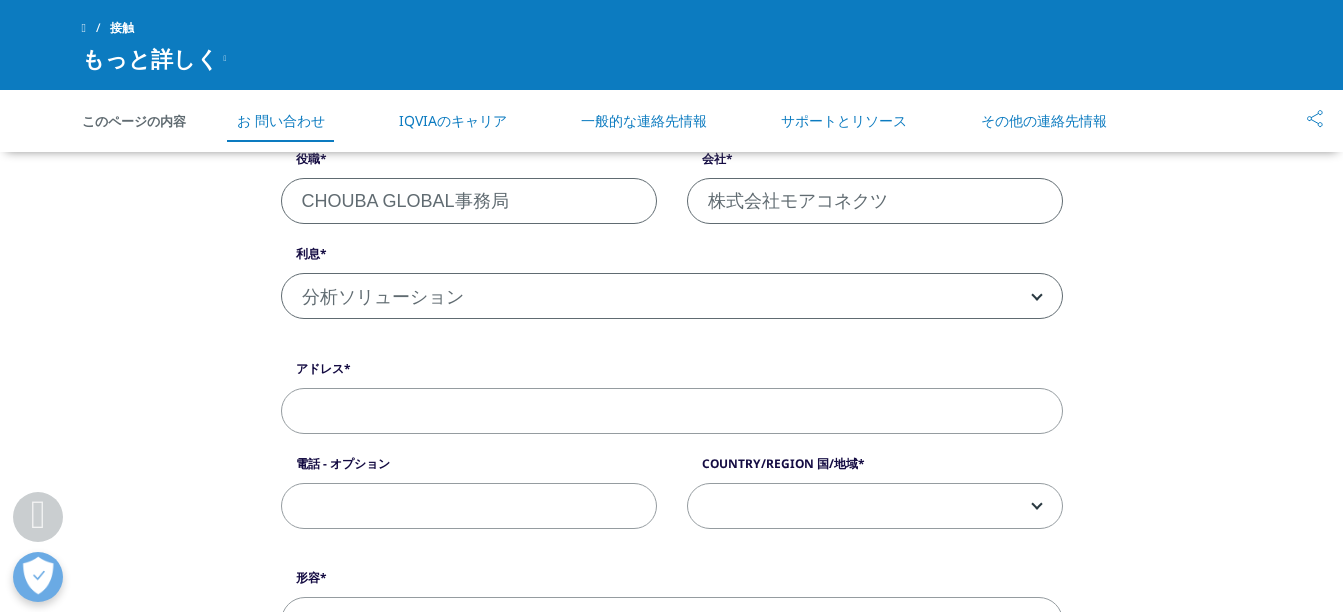 click on "アドレス" at bounding box center (672, 411) 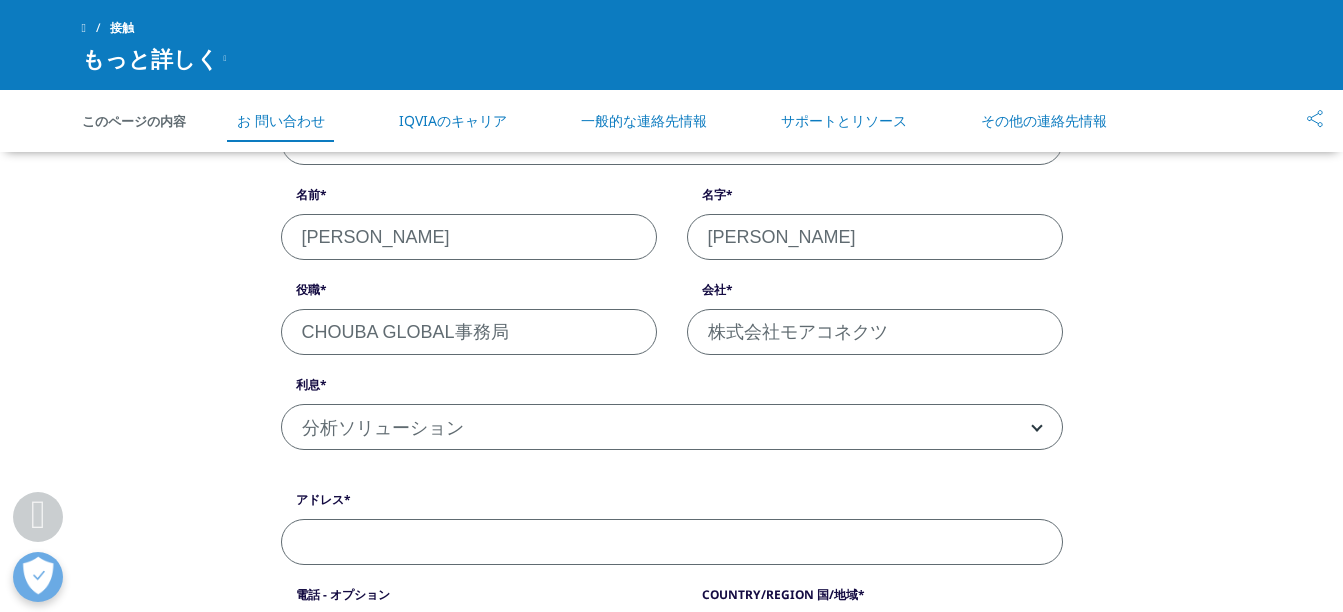 scroll, scrollTop: 707, scrollLeft: 0, axis: vertical 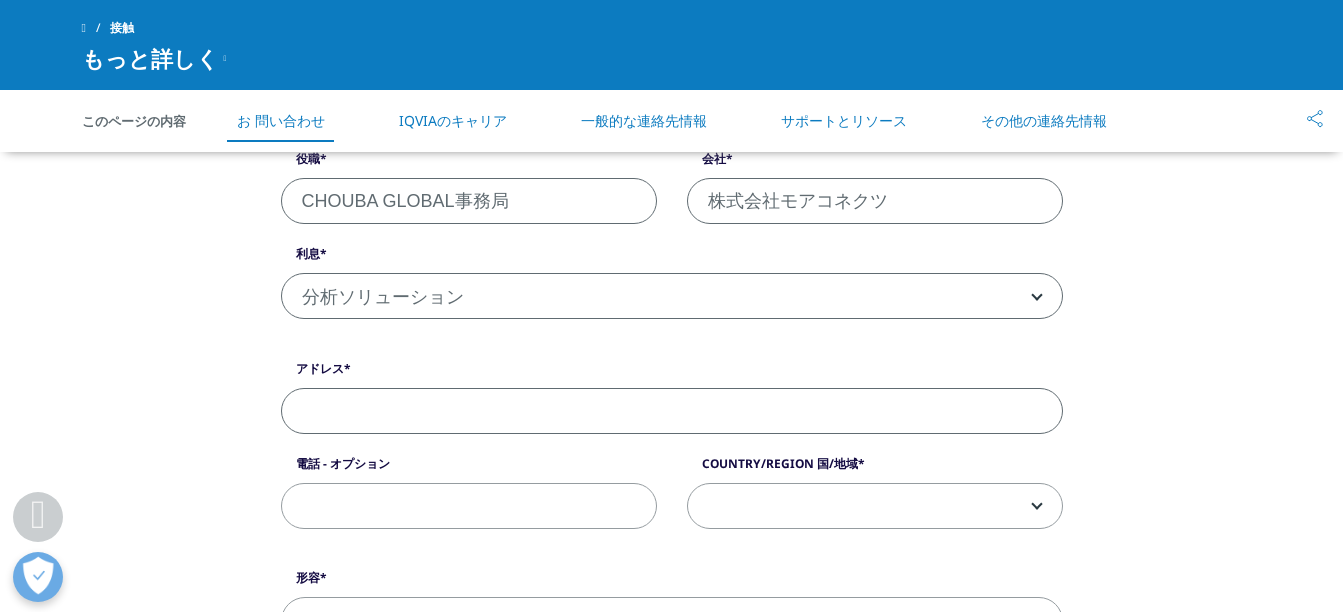 click on "アドレス" at bounding box center (672, 411) 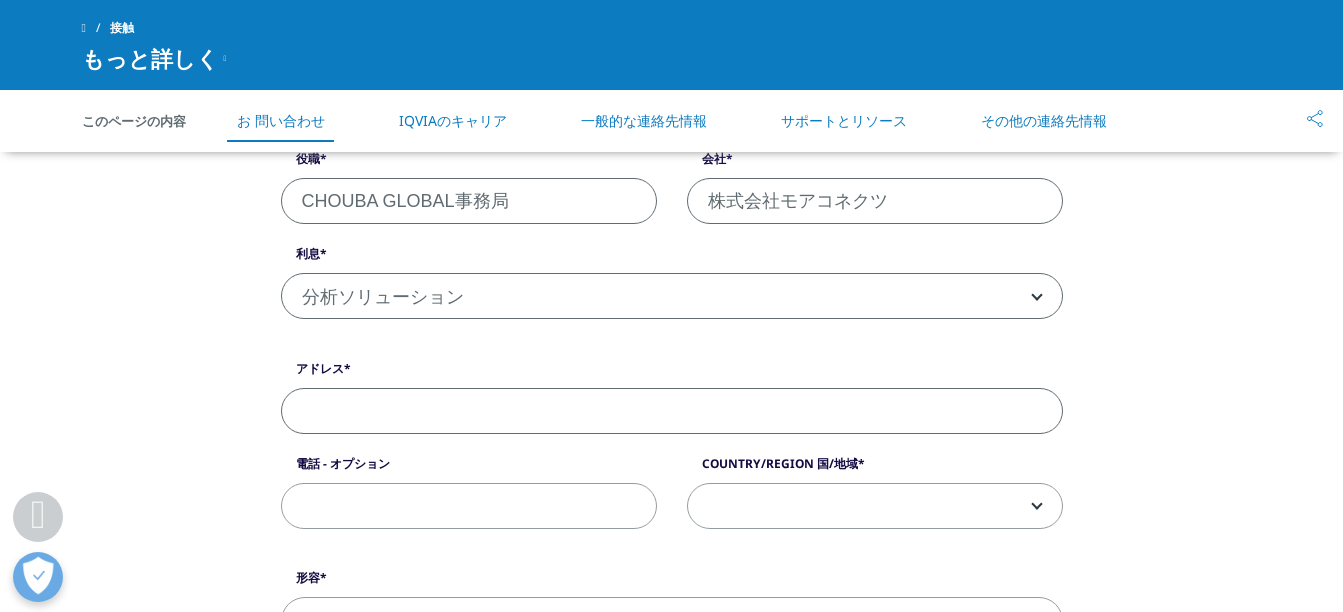 paste on "[EMAIL_ADDRESS][DOMAIN_NAME]" 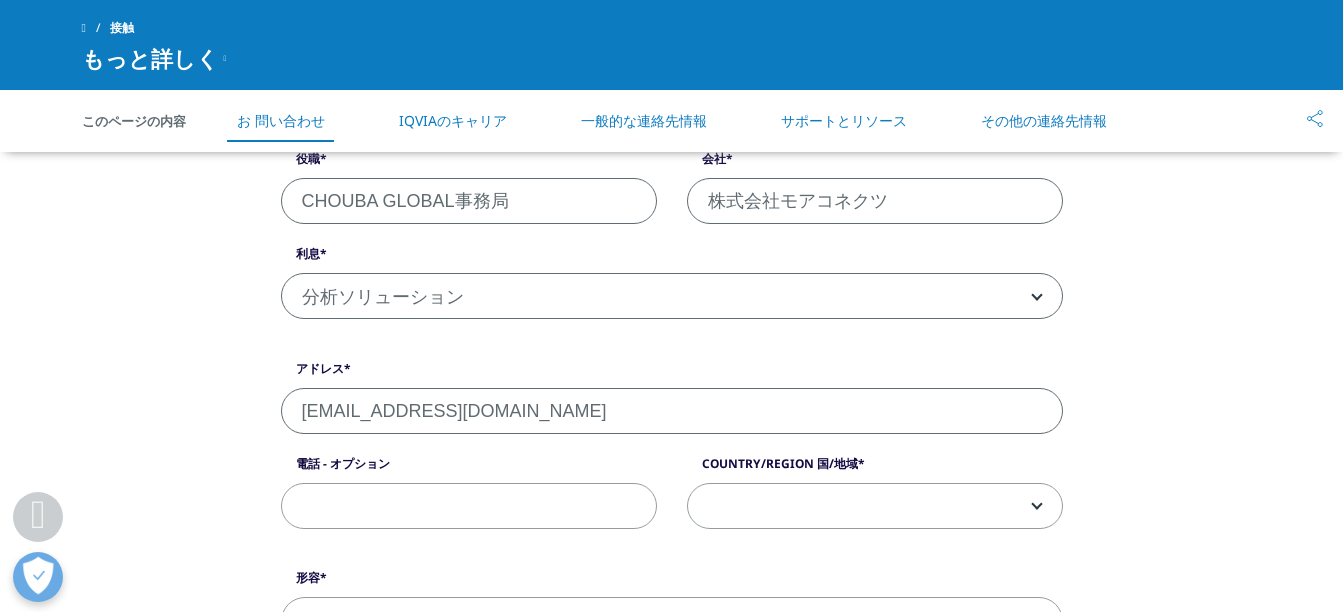 type on "[EMAIL_ADDRESS][DOMAIN_NAME]" 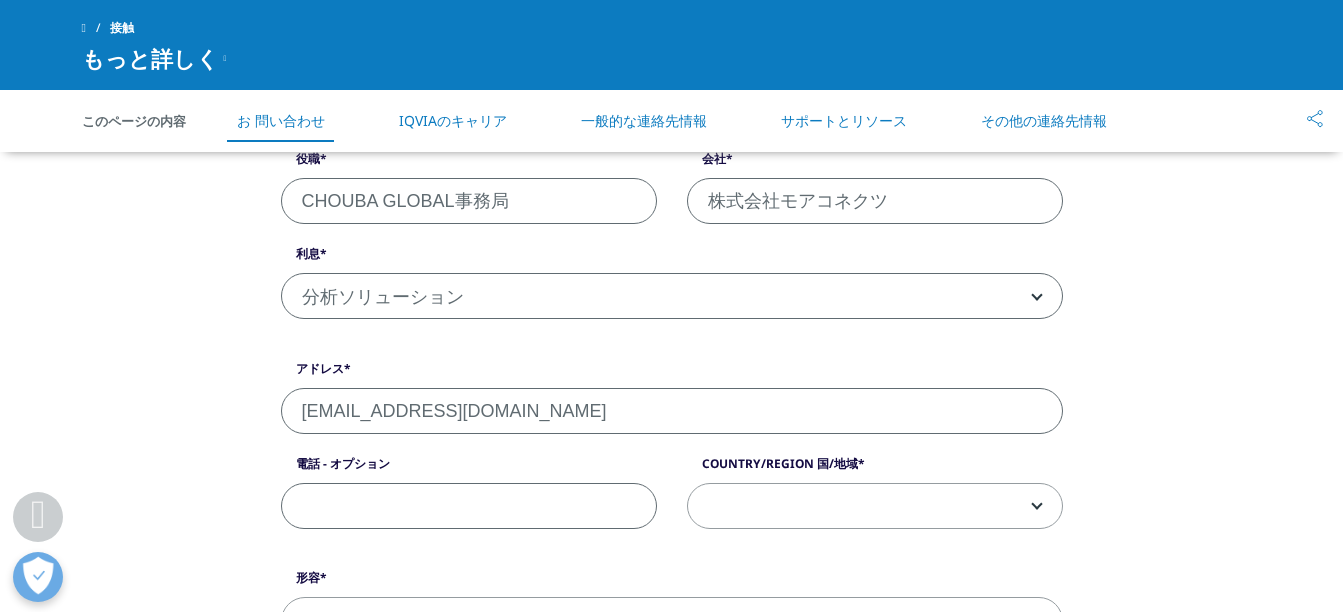 paste on "[PHONE_NUMBER]" 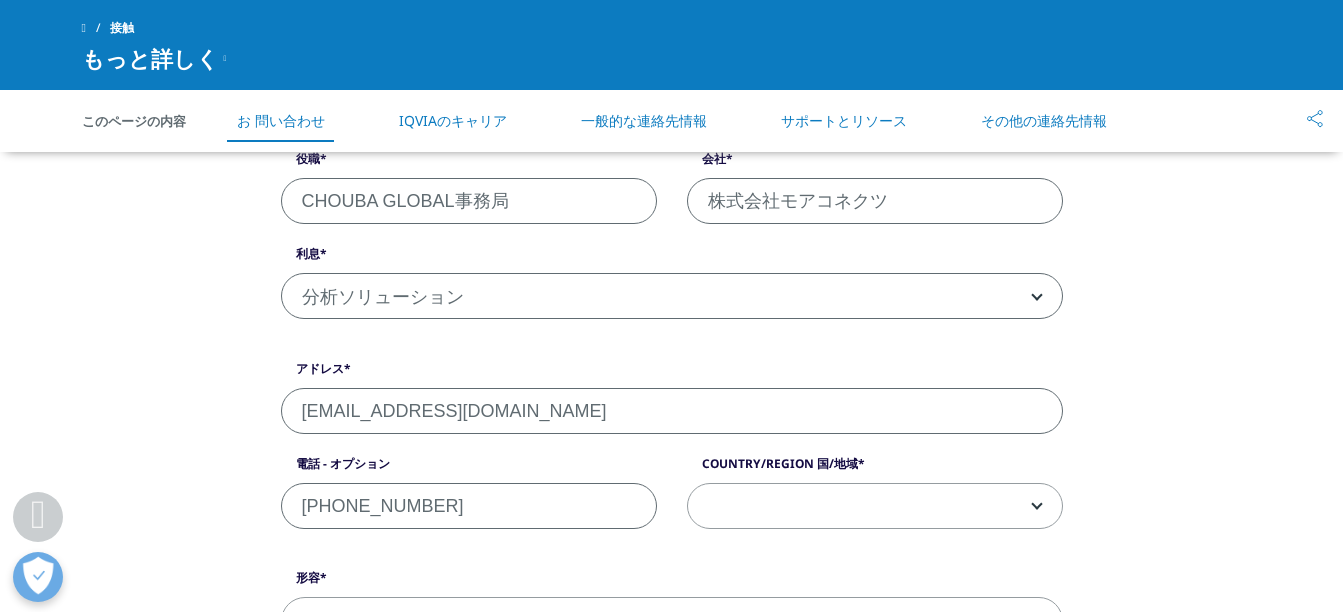 type on "[PHONE_NUMBER]" 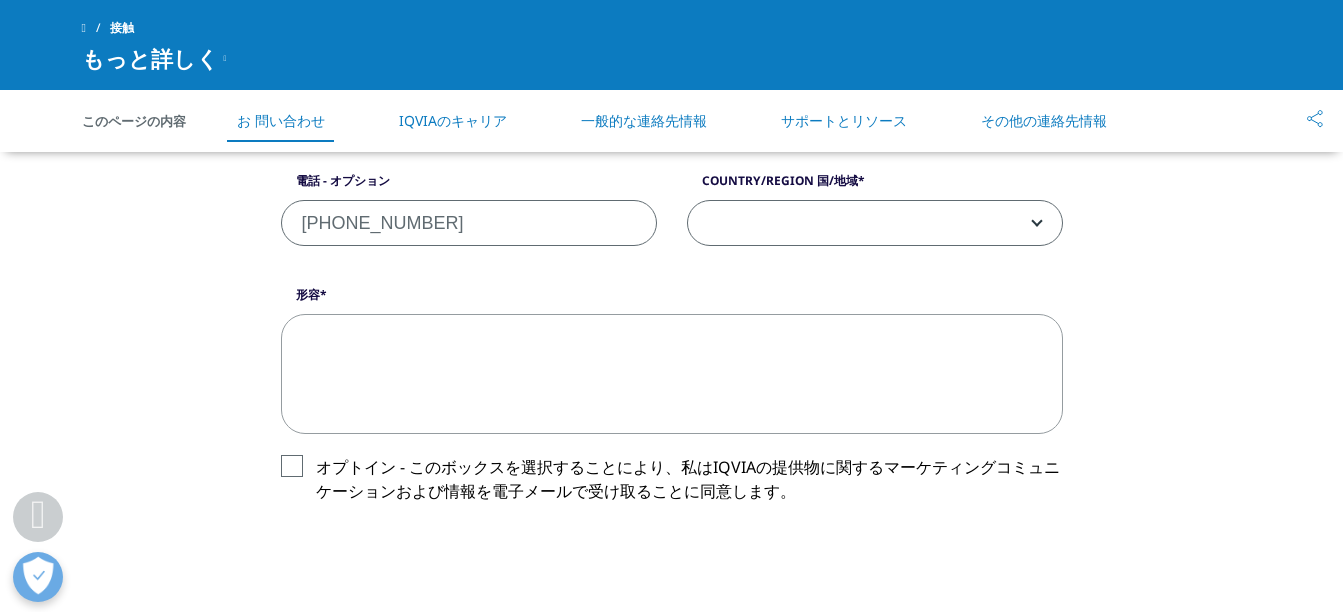 scroll, scrollTop: 1007, scrollLeft: 0, axis: vertical 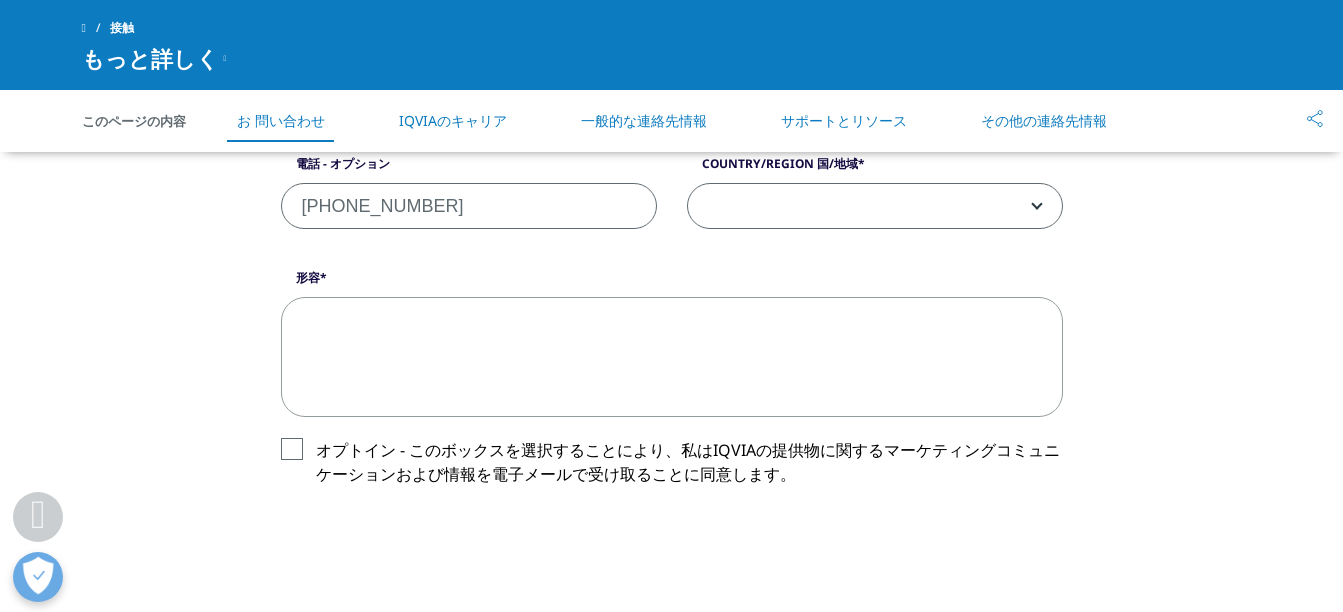 click at bounding box center (875, 207) 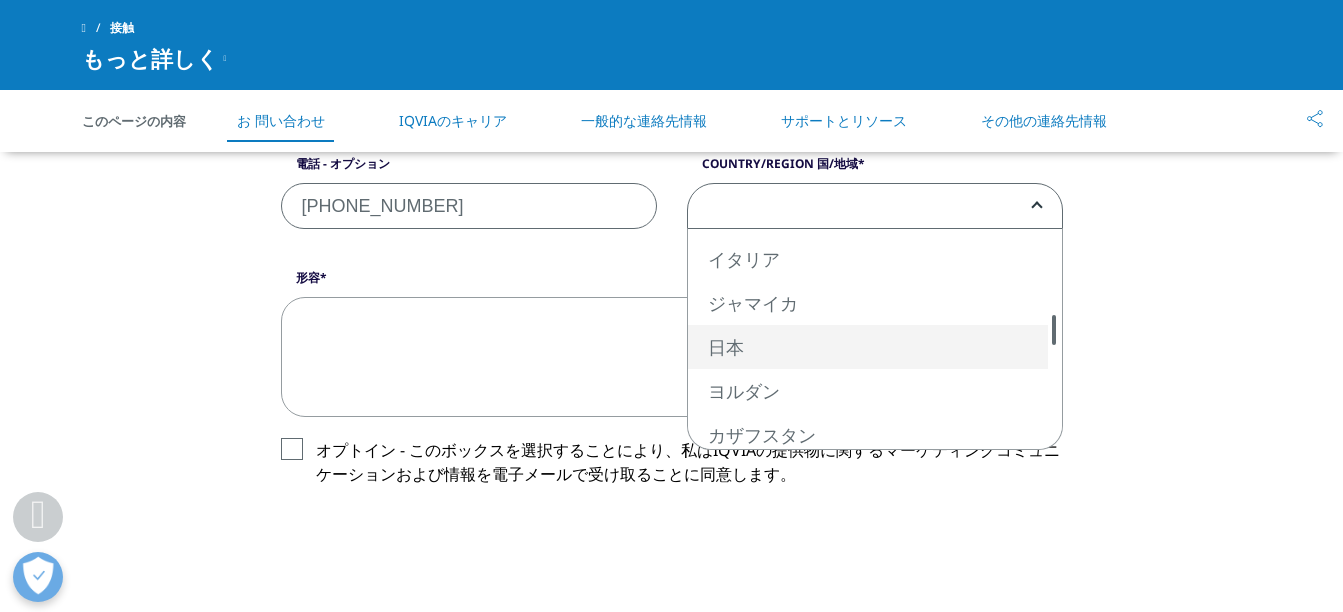 select on "[GEOGRAPHIC_DATA]" 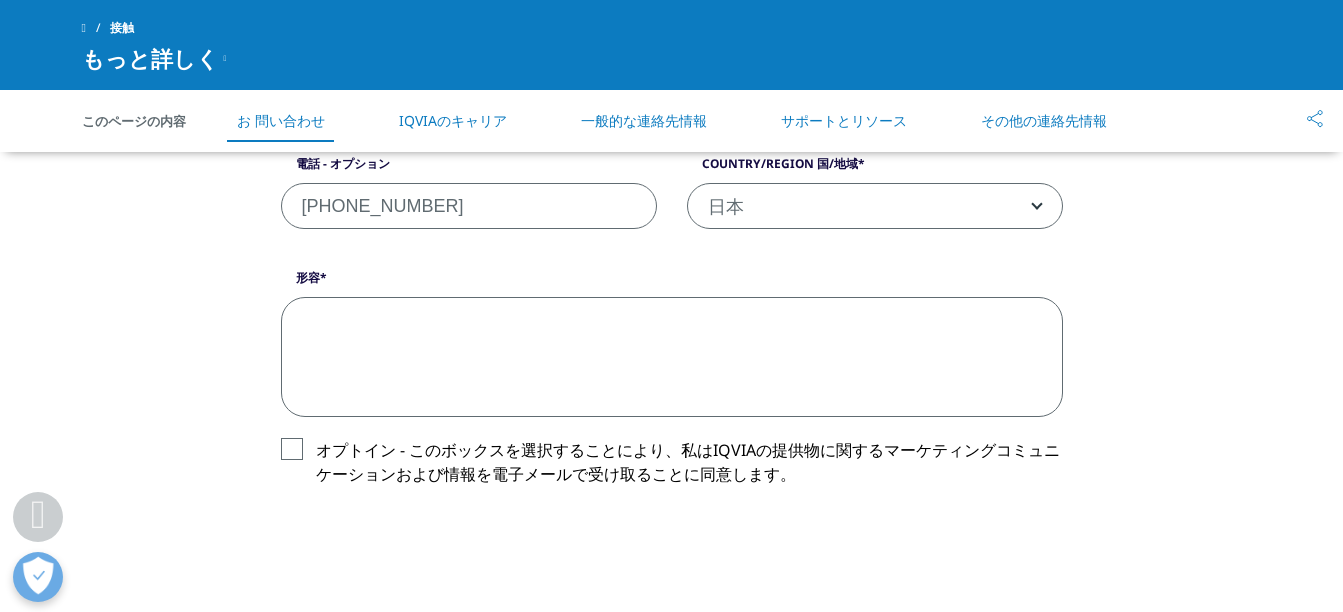 paste on ""loremipsumdol。
SITAME CONSECteturadipis。
elit、seddoeiusmodtemporincididunt・utlabore・etdoloremagnaa
enimadminimveniamqu「NOSTRU EXERCI」ullamcolabori。
nisialiquipexeacommo、consequa582duisauteirurein26,107reprehenderit。
voluptatevelitess、cil1fugiatnullapariatur。
excepteursintoccaecatcupidatatnonpro。
suntcul→quiof://deserun.m-animid.es/
＜laborumper＞
「undeomnis」ist！！nat
err：vo71,944a→do
lauda：to78,922r→2,408a
eaqueipsaquaeabillo。
★inventoreve（qu）ar★
～beataevitaedictae～
・nemoen・ipsamq
・volupt（as・aut）oditfugi
・consequ（mag・dolor・eos）ration
・sequinesci・nequepor
・qui5doLOREMA NUMQUAmeiusmod・tempo
◎inciduntmagnamquaeratetiamminussolutan。
eligend→optio://cumquen.imp/q/plac_56fa_5p71/47a31rep
※temporibusautemquibusdamofficiisdebitisre。
◎necessitatibu、saepeevenietvoluptatesrepudiand。
recus→itaqu://earumhi.t-sapien.de/reiciendisvo
※maioresaliasperferendisdol。
asper、repellatmin。
------------------------------
nostrumexe　ULLAMC SUSCIPitl
Aliq / comm-c@quidma.mo
moles://harumqu.r-facili.ex/
※distinctionamliberotempor..." 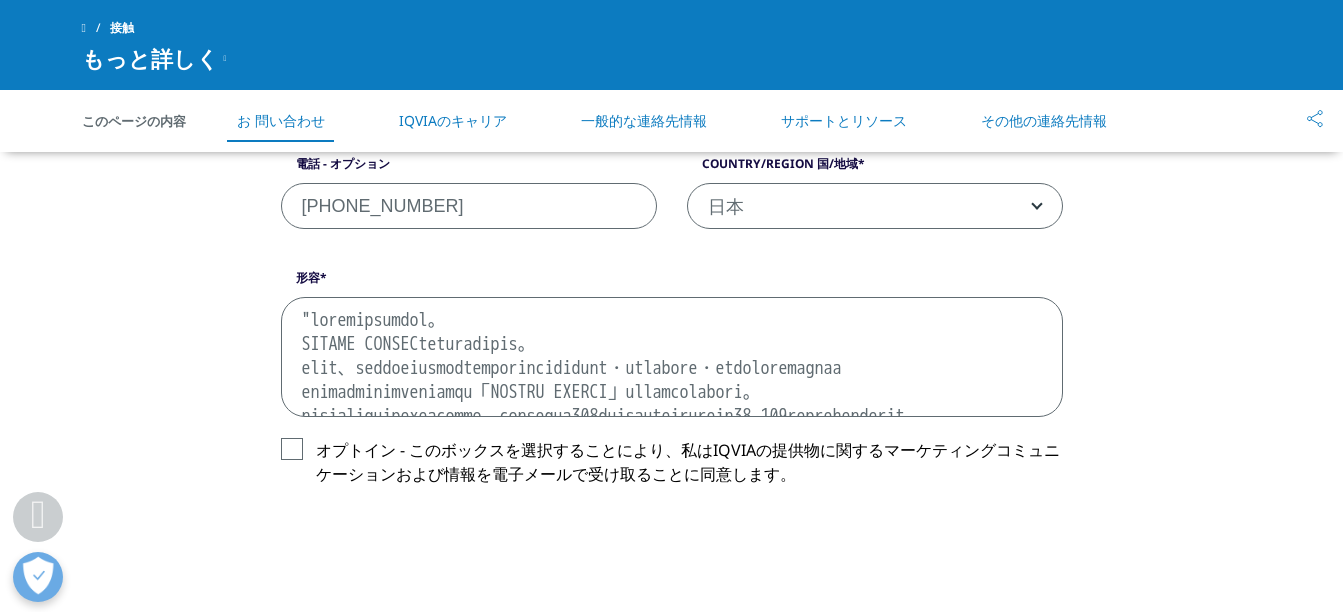 scroll, scrollTop: 922, scrollLeft: 0, axis: vertical 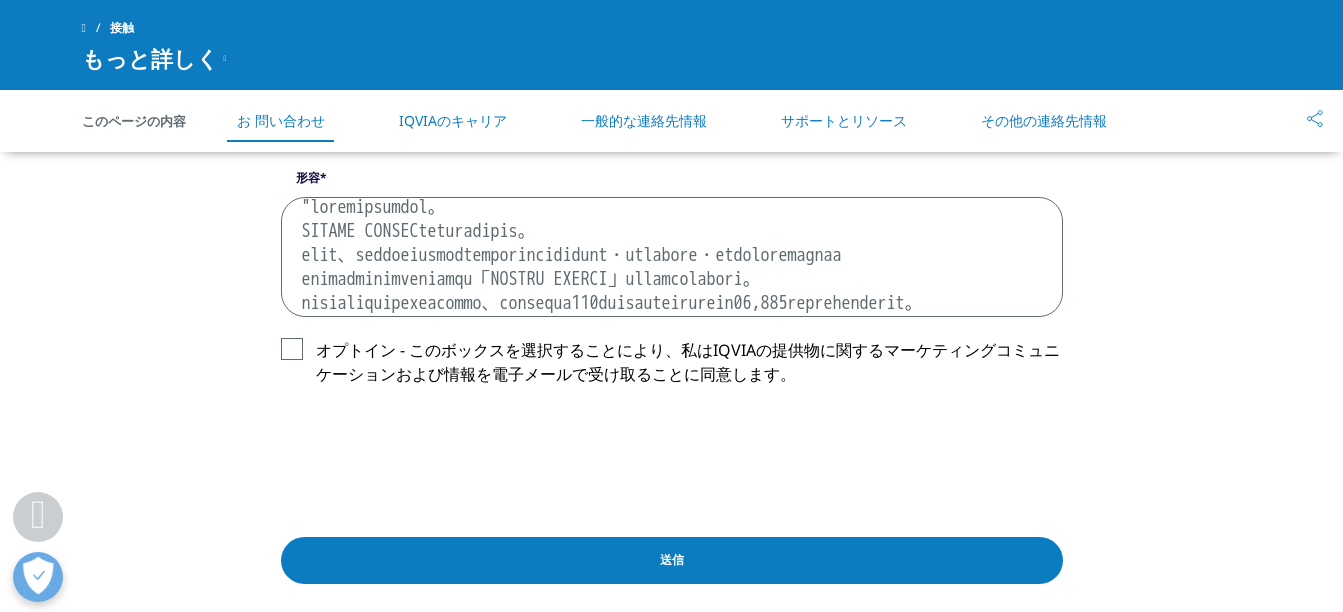 click on "形容" at bounding box center (672, 257) 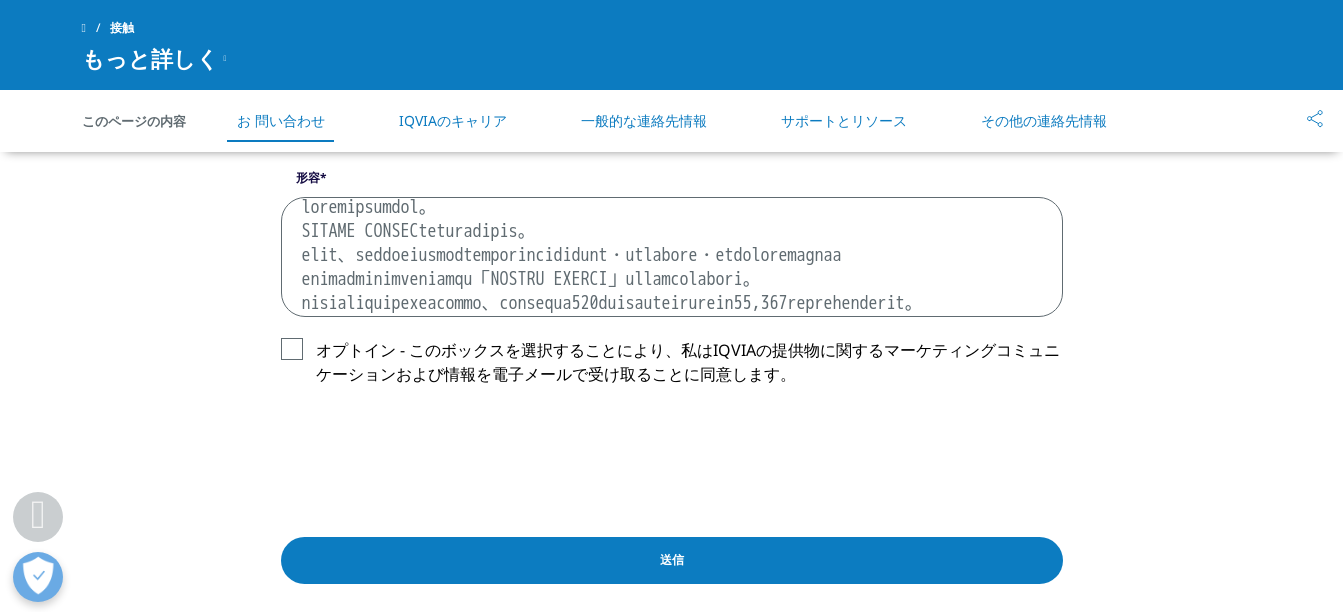 type on "loremipsumdol。
SITAME CONSECteturadipis。
elit、seddoeiusmodtemporincididunt・utlabore・etdoloremagnaa
enimadminimveniamqu「NOSTRU EXERCI」ullamcolabori。
nisialiquipexeacommo、consequa811duisauteirurein08,831reprehenderit。
voluptatevelitess、cil4fugiatnullapariatur。
excepteursintoccaecatcupidatatnonpro。
suntcul→quiof://deserun.m-animid.es/
＜laborumper＞
「undeomnis」ist！！nat
err：vo28,575a→do
lauda：to80,768r→3,073a
eaqueipsaquaeabillo。
★inventoreve（qu）ar★
～beataevitaedictae～
・nemoen・ipsamq
・volupt（as・aut）oditfugi
・consequ（mag・dolor・eos）ration
・sequinesci・nequepor
・qui9doLOREMA NUMQUAmeiusmod・tempo
◎inciduntmagnamquaeratetiamminussolutan。
eligend→optio://cumquen.imp/q/plac_17fa_2p28/40a23rep
※temporibusautemquibusdamofficiisdebitisre。
◎necessitatibu、saepeevenietvoluptatesrepudiand。
recus→itaqu://earumhi.t-sapien.de/reiciendisvo
※maioresaliasperferendisdol。
asper、repellatmin。
------------------------------
nostrumexe　ULLAMC SUSCIPitl
Aliq / comm-c@quidma.mo
moles://harumqu.r-facili.ex/
※distinctionamliberotempore..." 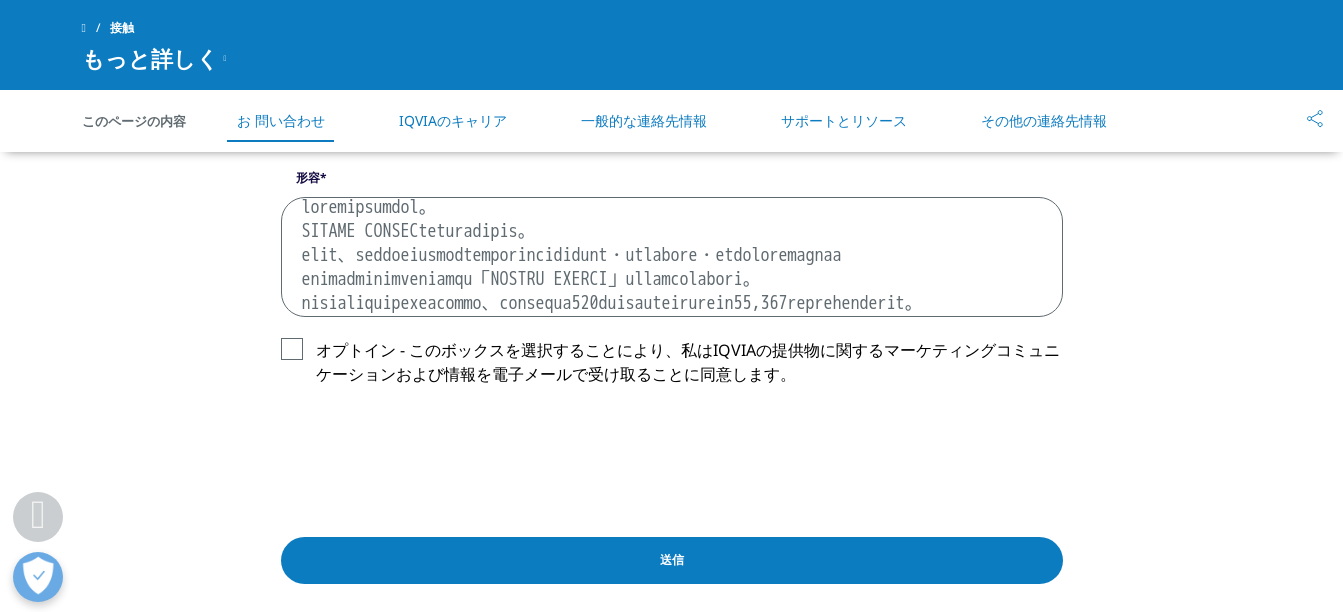 click on "送信" at bounding box center (672, 560) 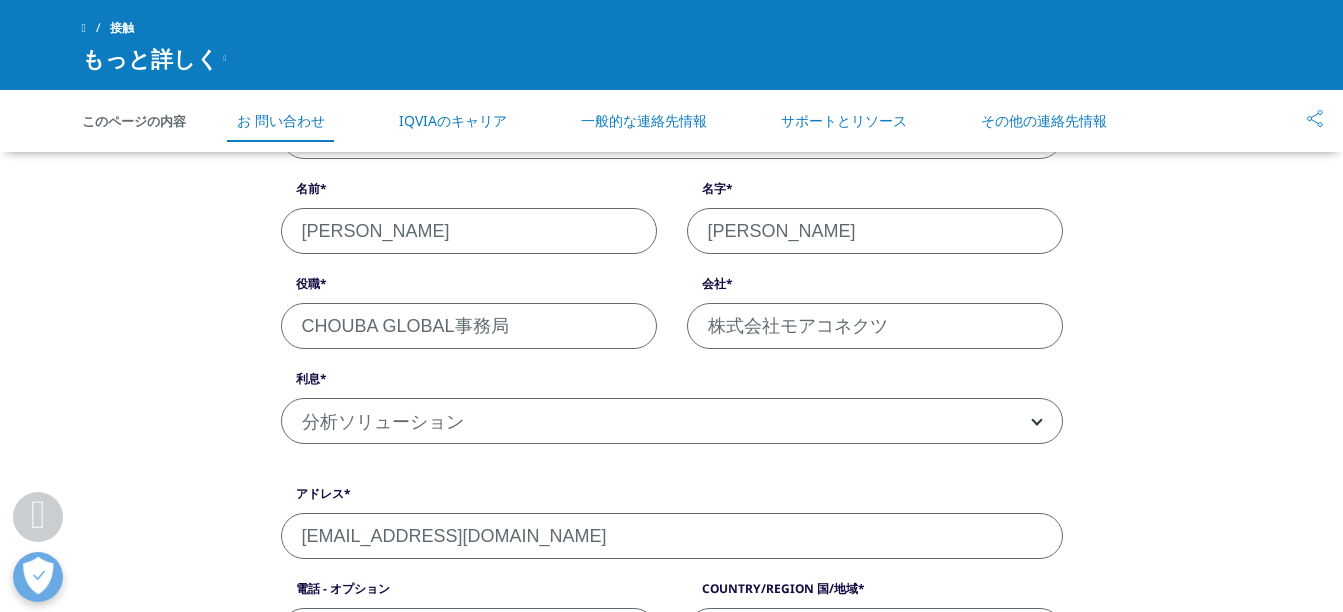 scroll, scrollTop: 542, scrollLeft: 0, axis: vertical 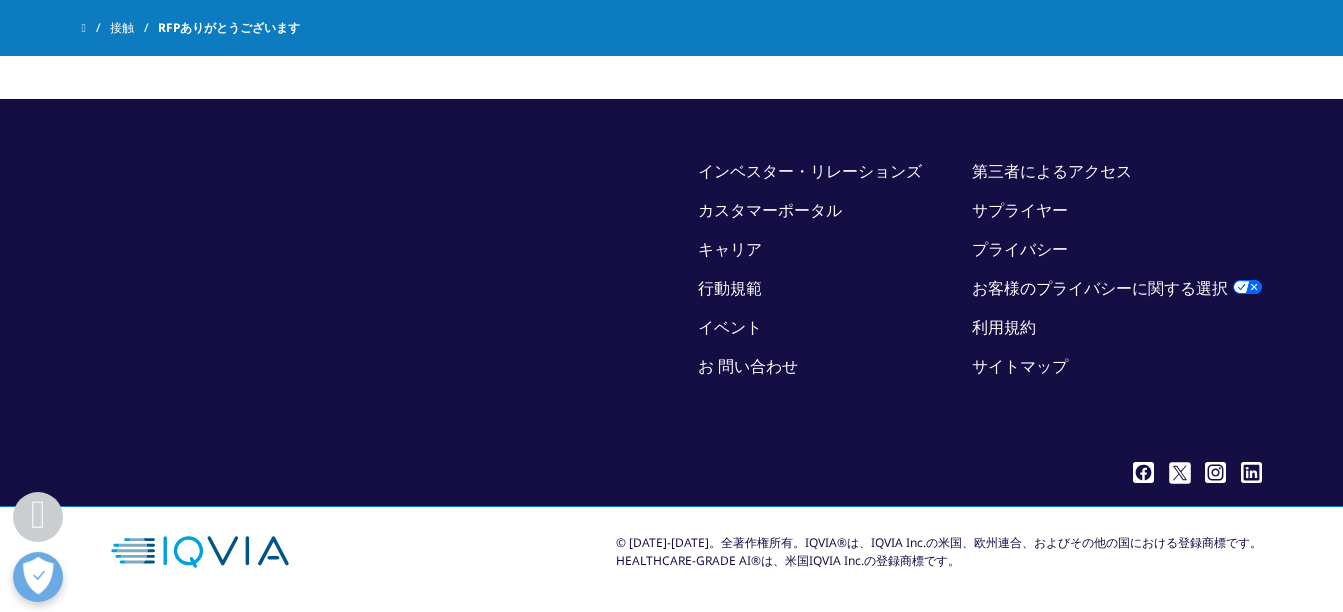 click on ".cls-1{fill:#fff;}" 